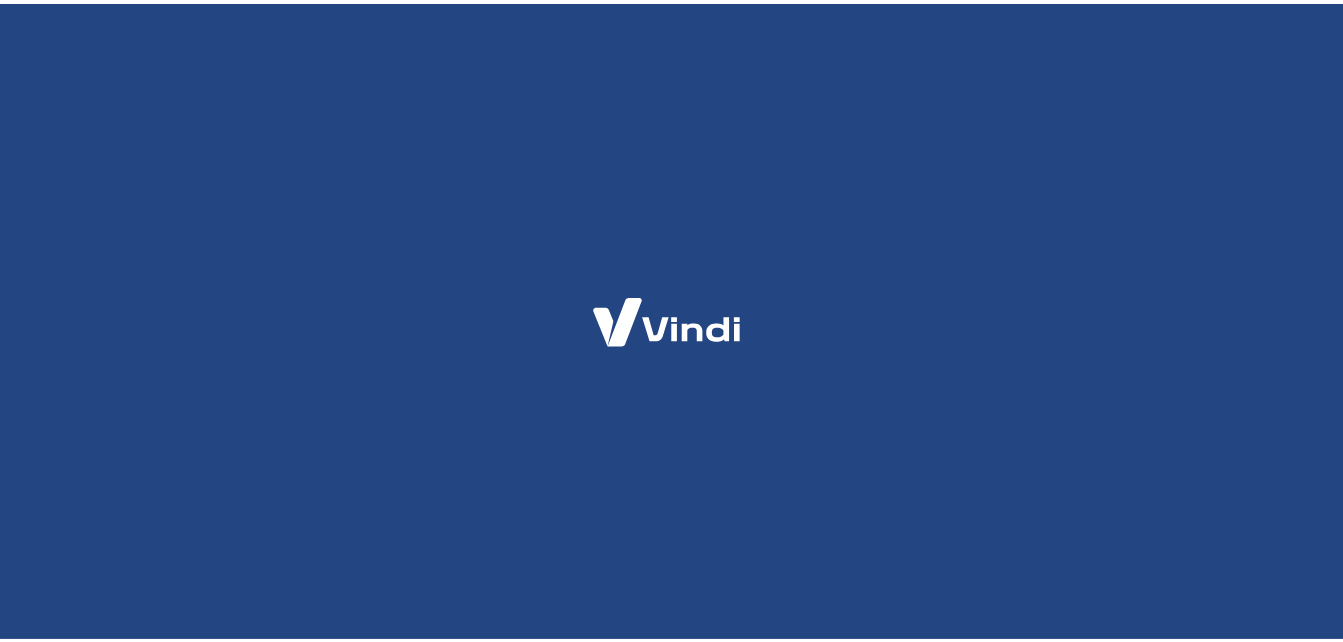 scroll, scrollTop: 0, scrollLeft: 0, axis: both 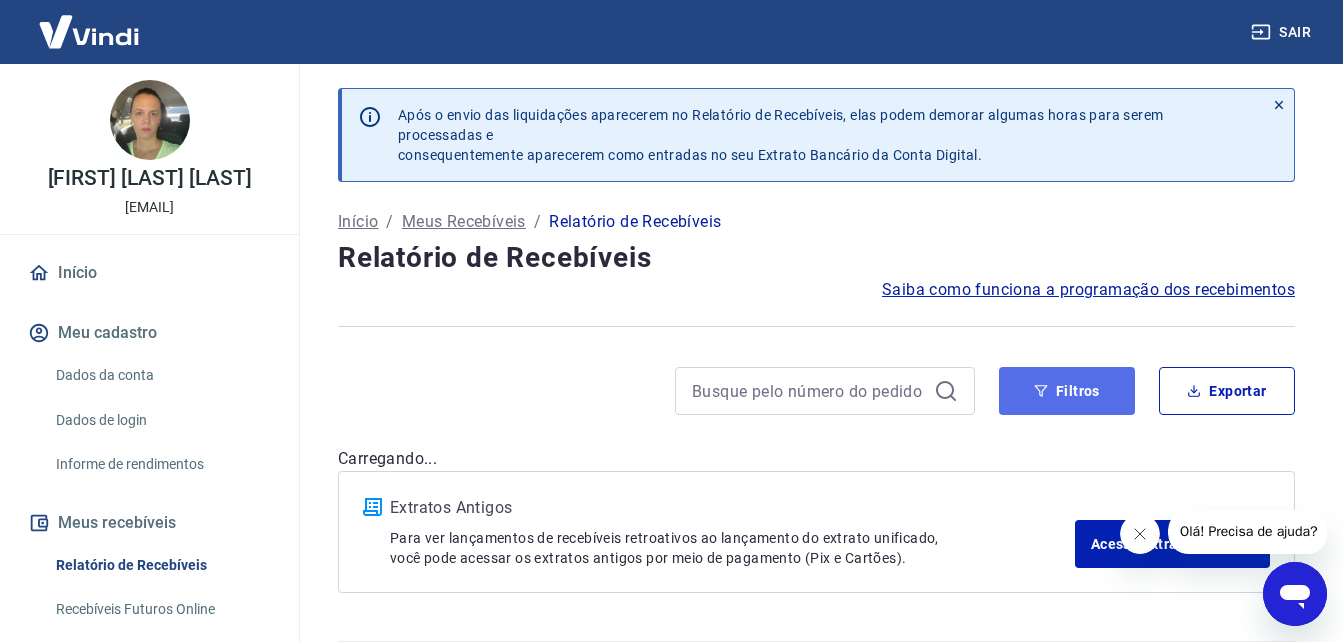 click on "Filtros" at bounding box center (1067, 391) 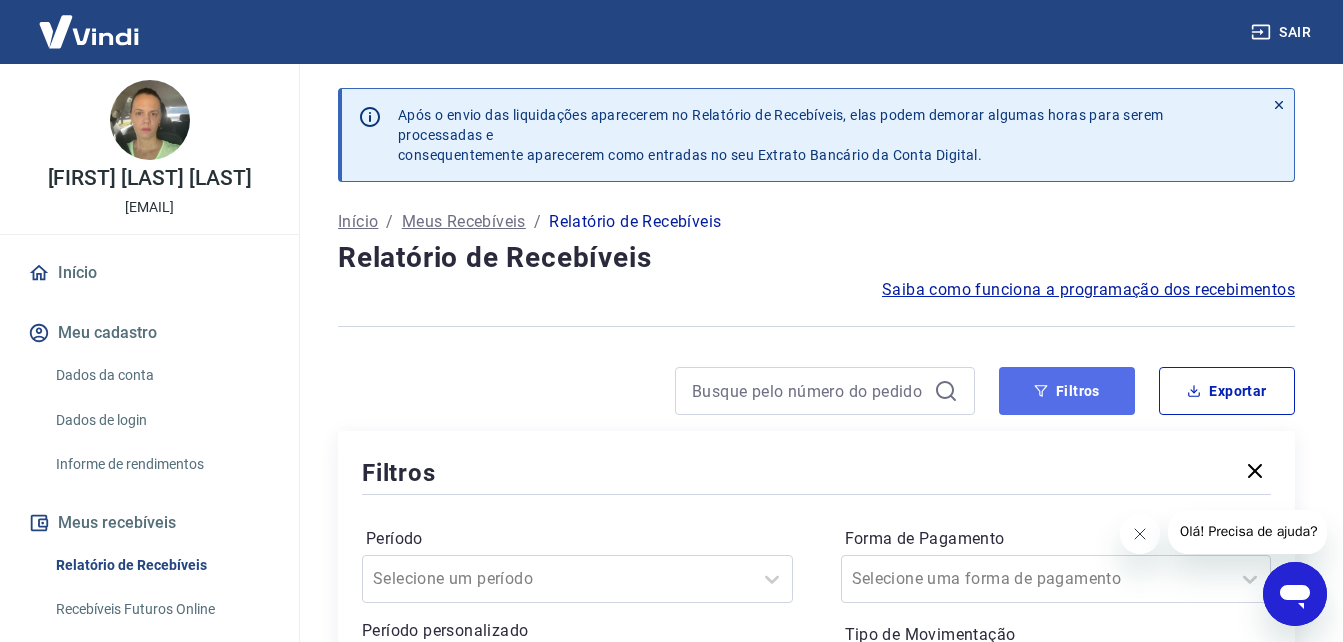 click on "Filtros" at bounding box center [1067, 391] 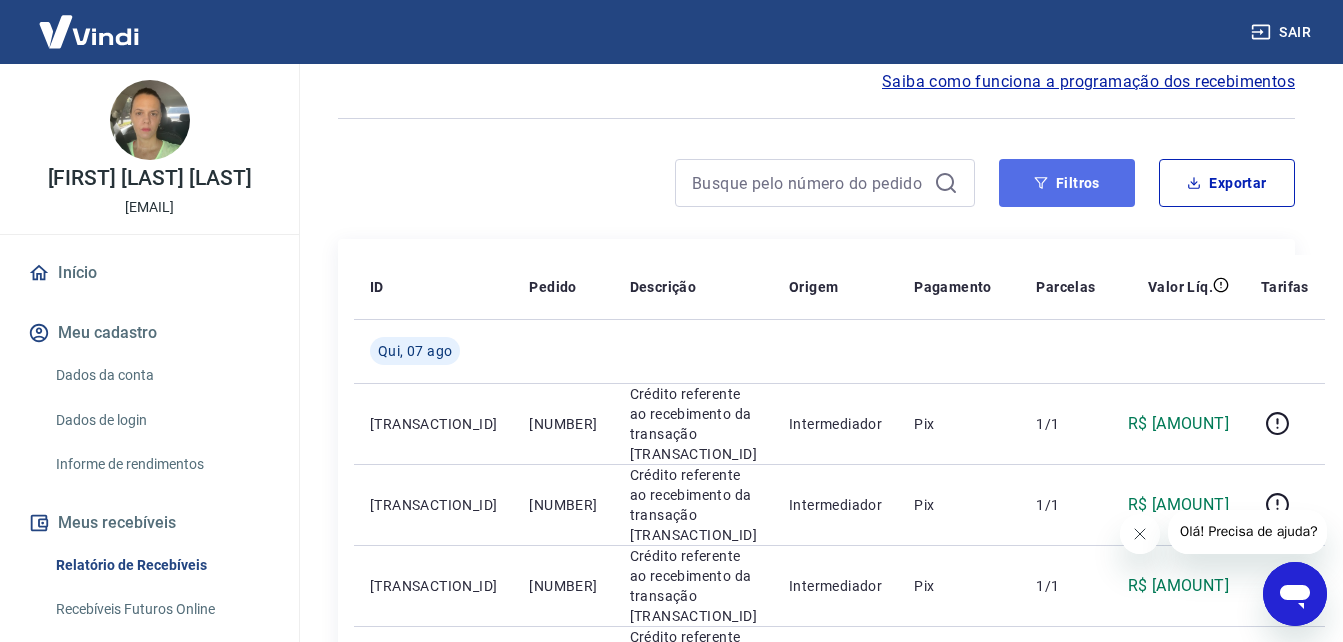 scroll, scrollTop: 200, scrollLeft: 0, axis: vertical 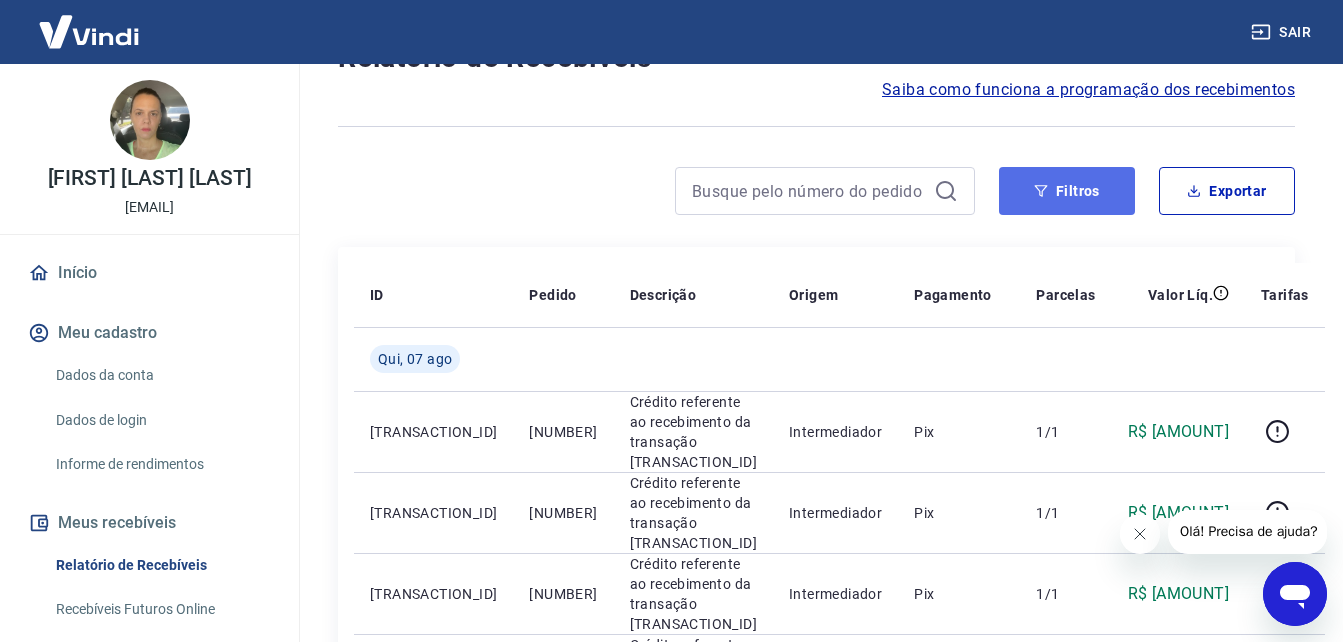 click on "Filtros" at bounding box center [1067, 191] 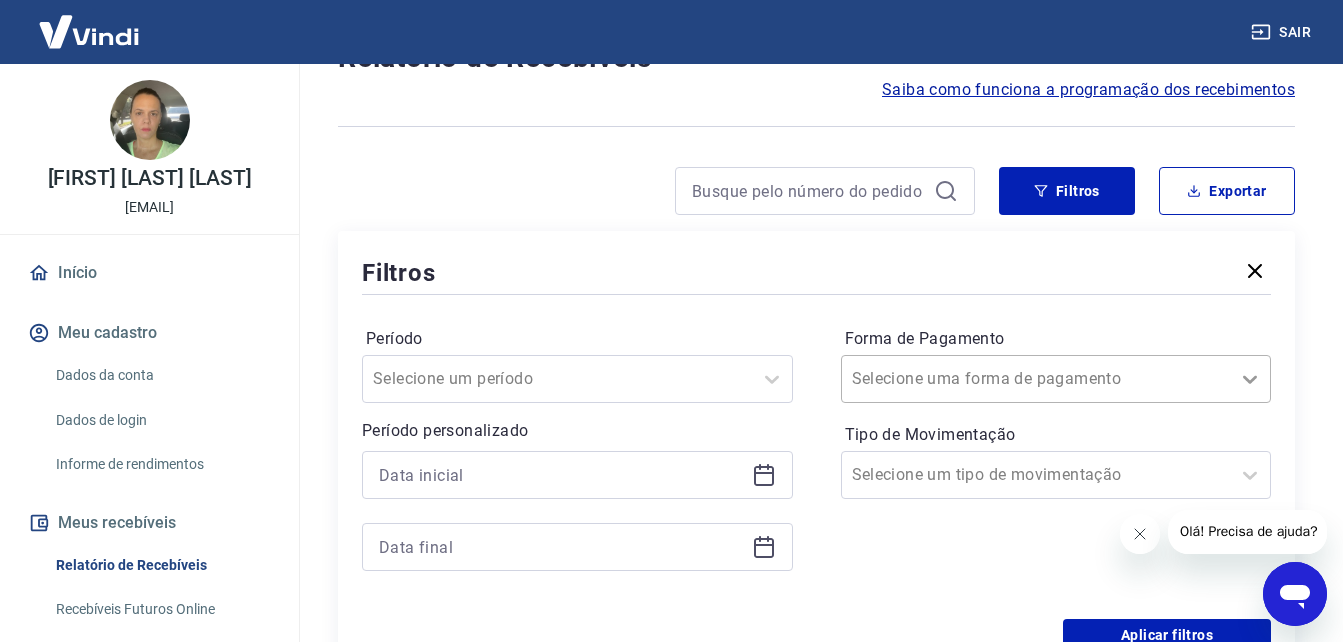 scroll, scrollTop: 209, scrollLeft: 0, axis: vertical 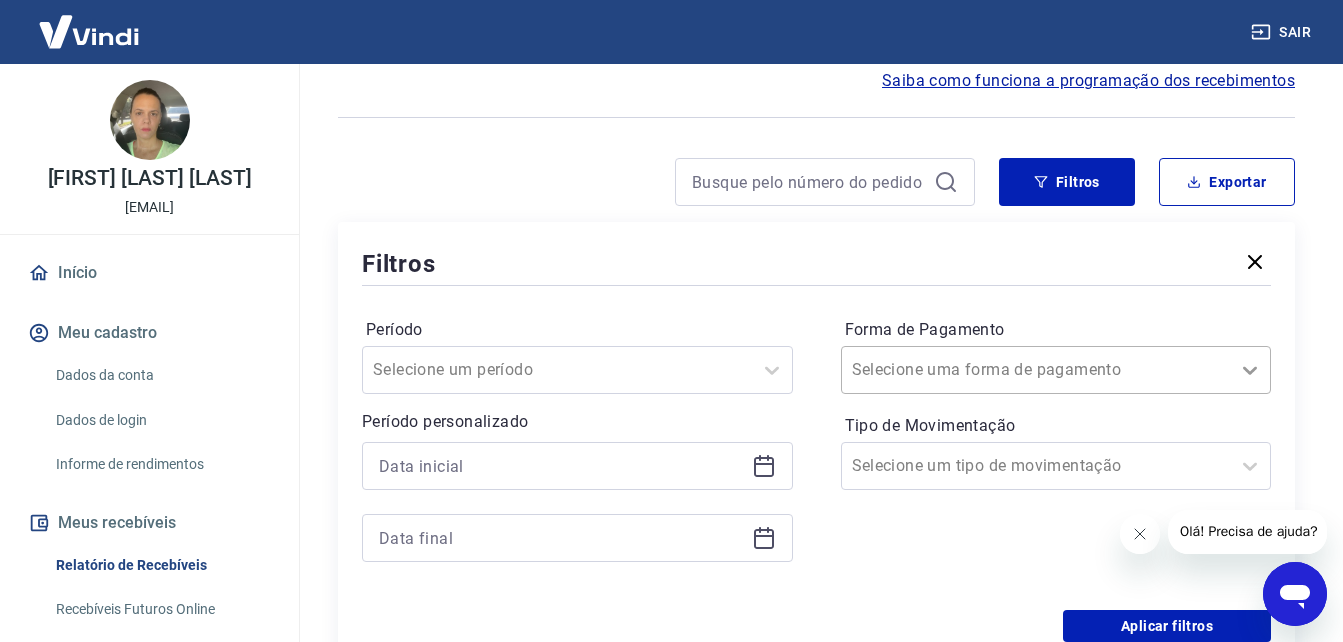 click 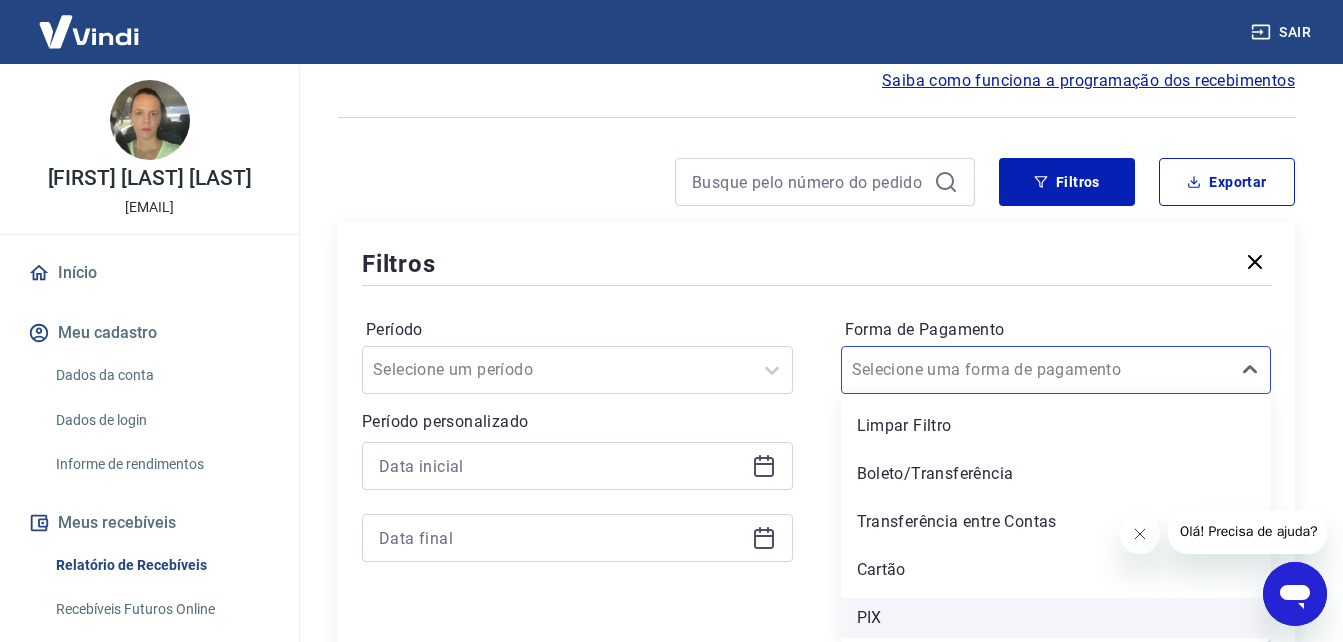 click on "PIX" at bounding box center (1056, 618) 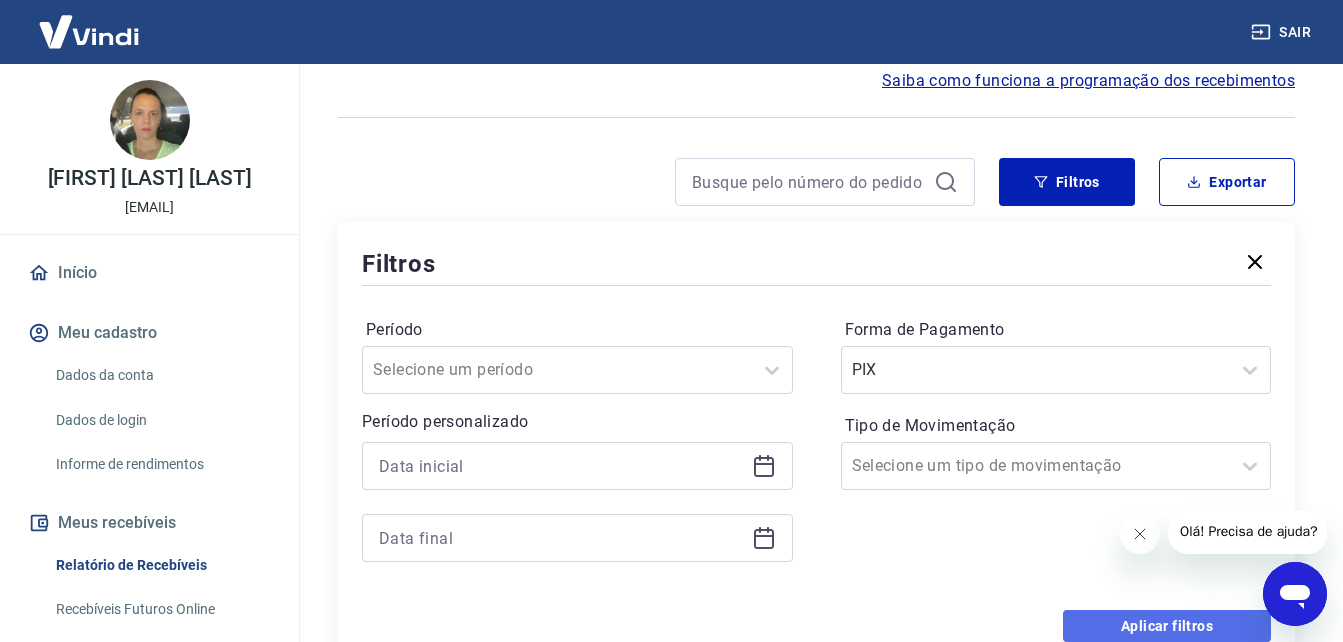 click on "Aplicar filtros" at bounding box center [1167, 626] 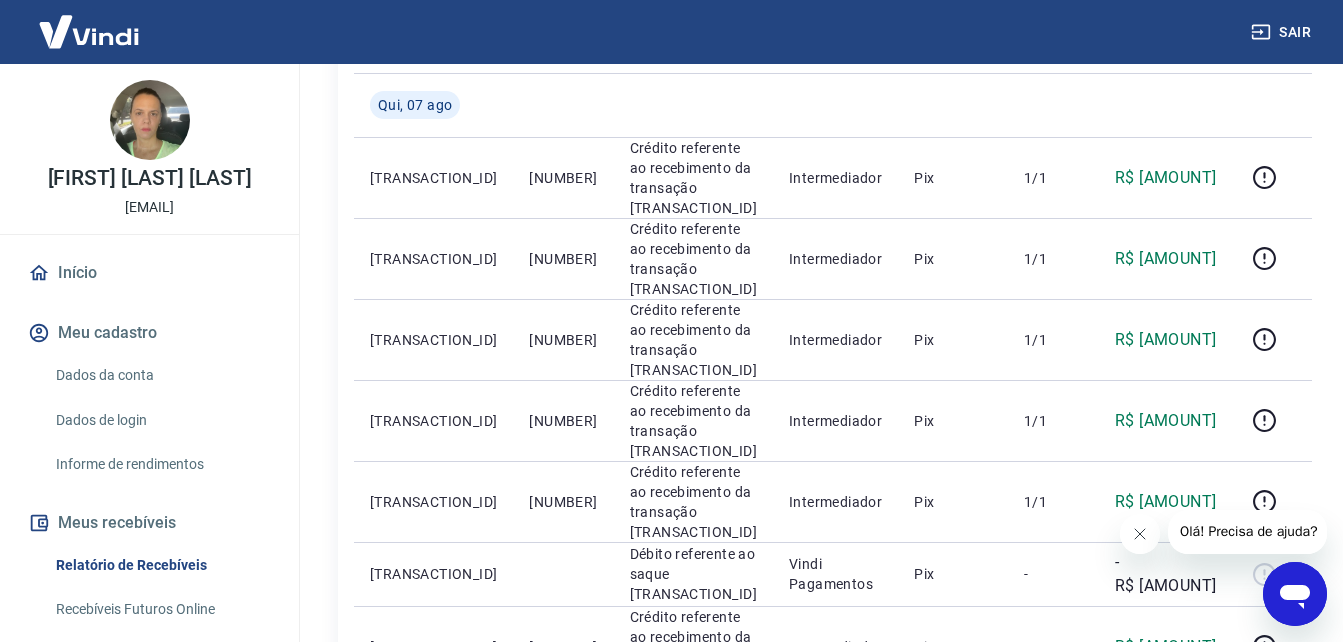 scroll, scrollTop: 409, scrollLeft: 0, axis: vertical 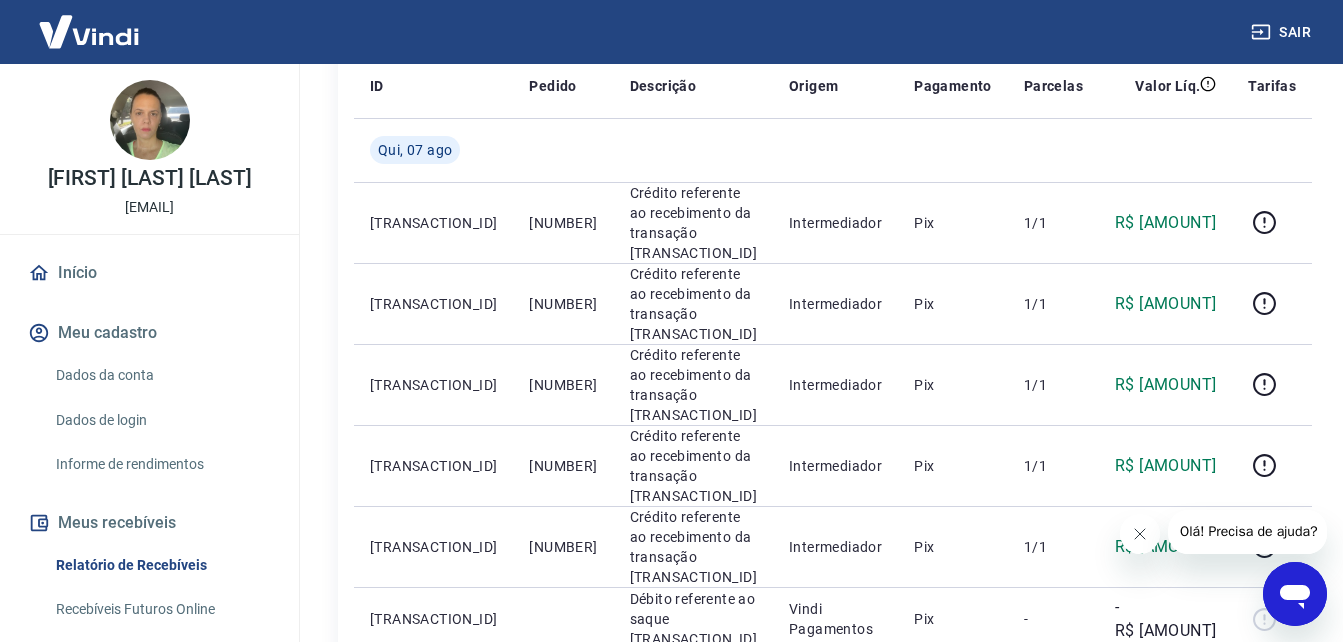 click 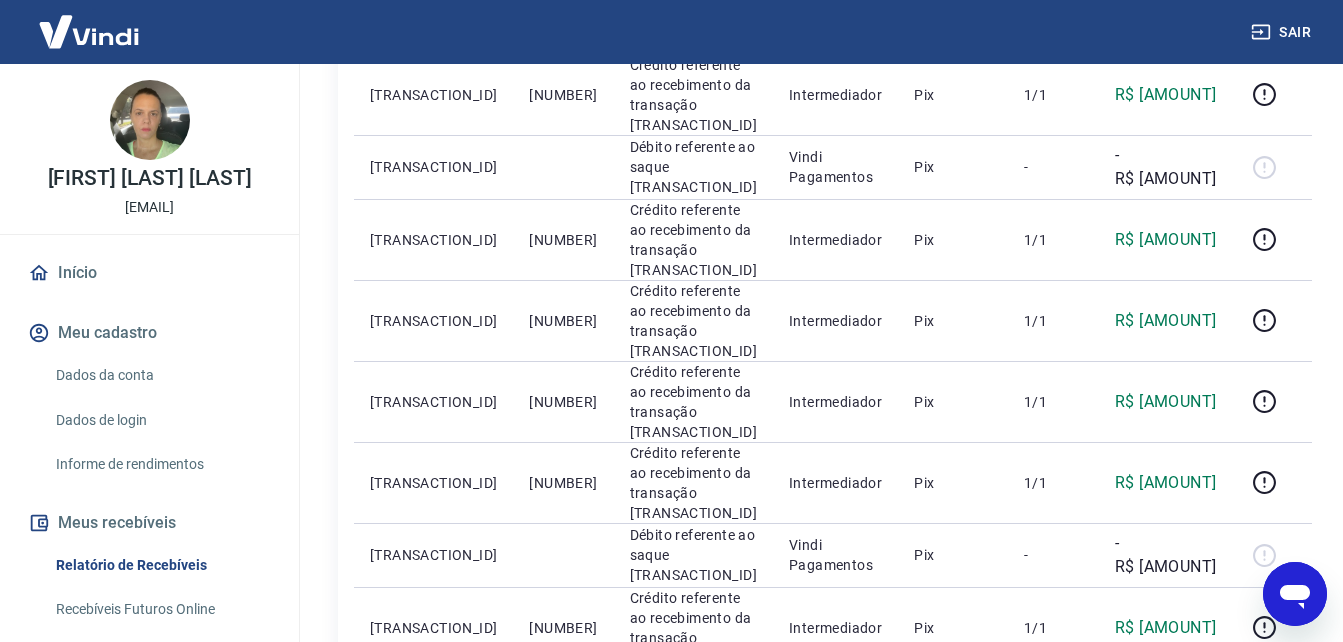 scroll, scrollTop: 1609, scrollLeft: 0, axis: vertical 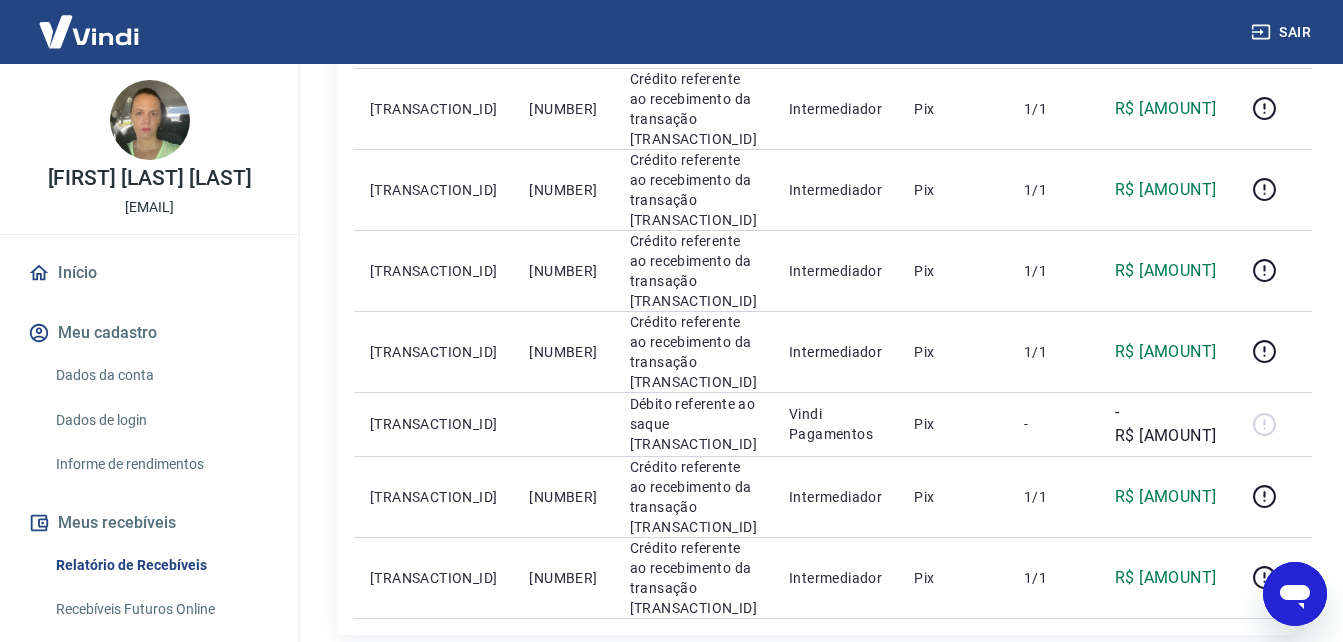 click on "2" at bounding box center (1054, 675) 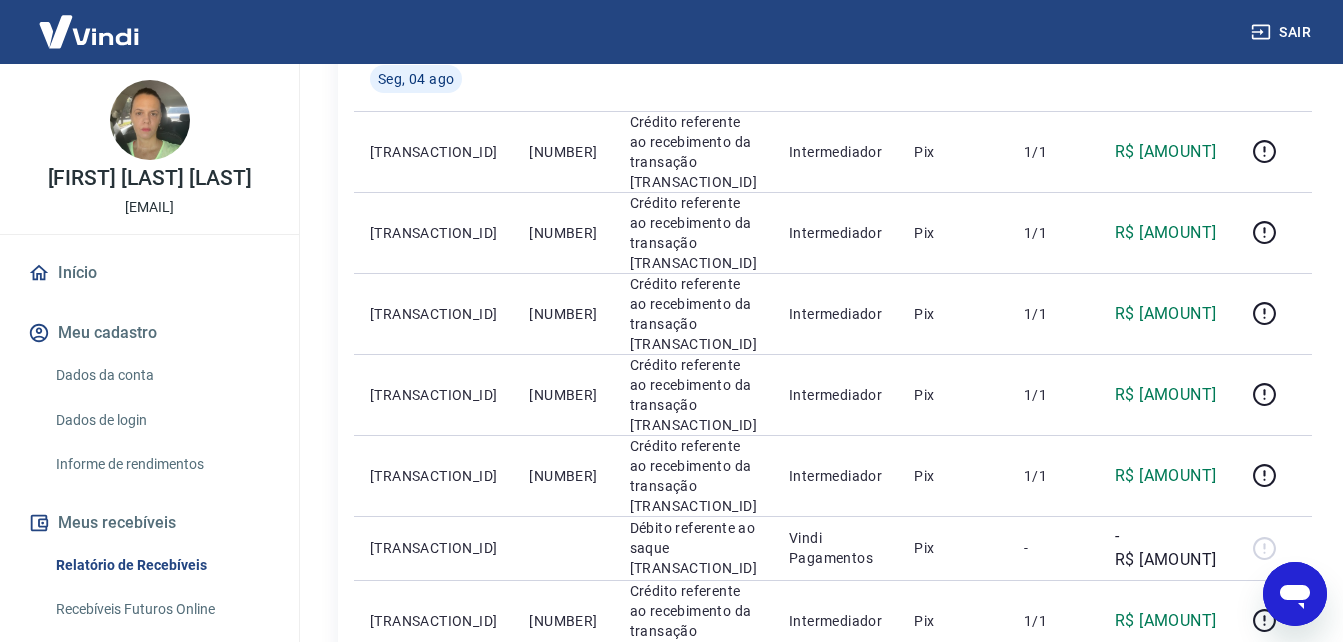 scroll, scrollTop: 1754, scrollLeft: 0, axis: vertical 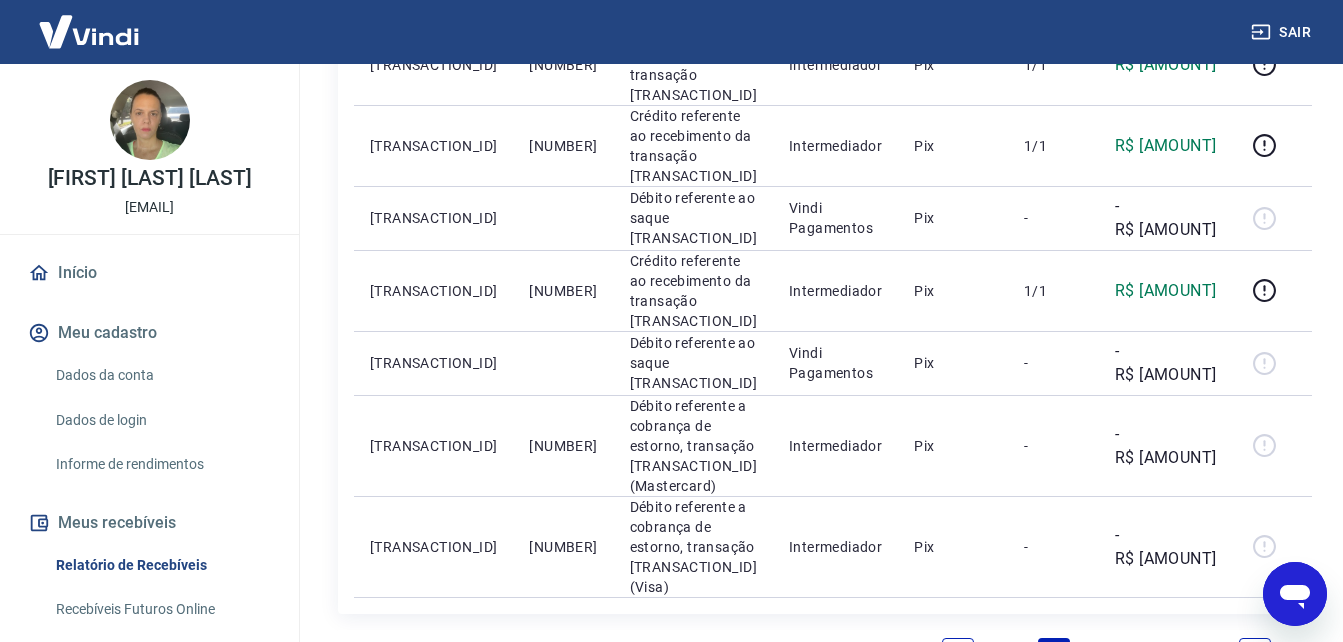 click on "1" at bounding box center (1006, 654) 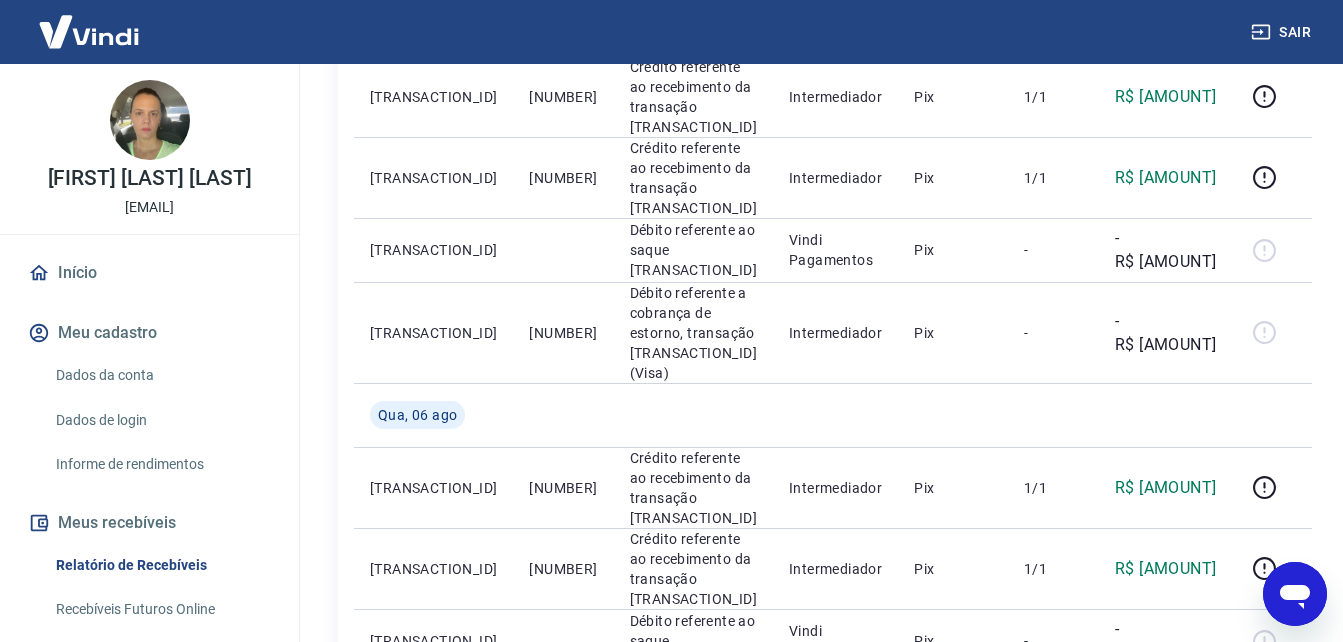 scroll, scrollTop: 1039, scrollLeft: 0, axis: vertical 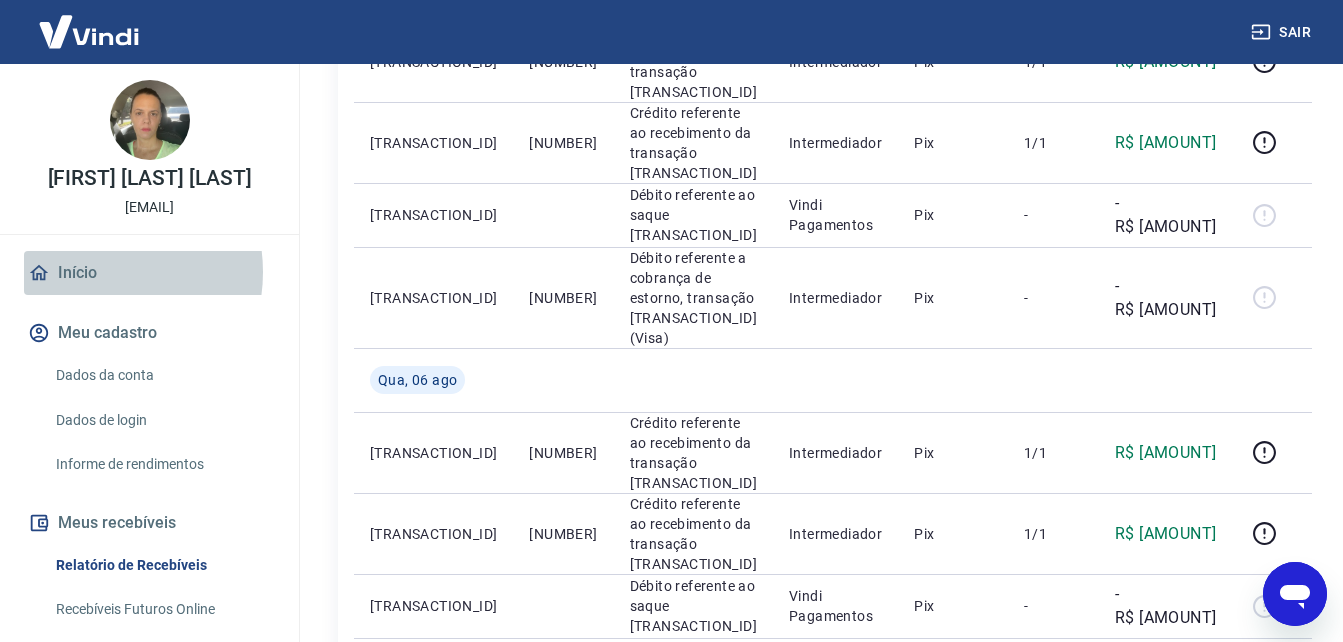 click on "Início" at bounding box center [149, 273] 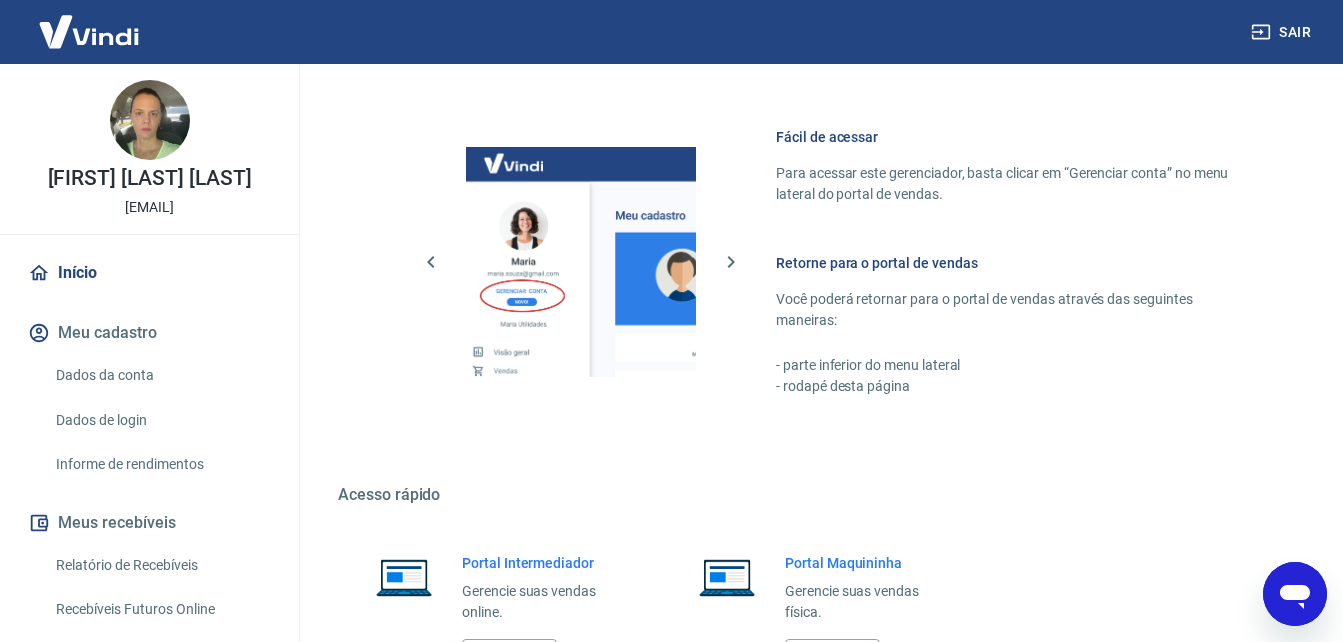 scroll, scrollTop: 999, scrollLeft: 0, axis: vertical 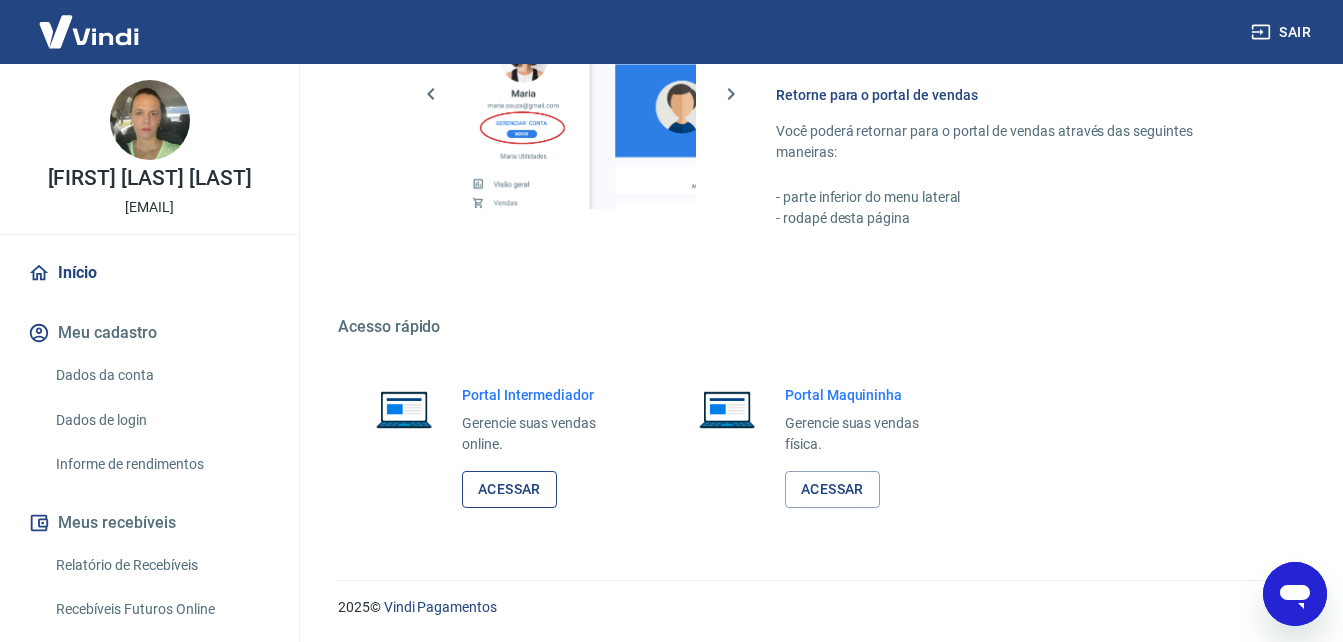 click on "Acessar" at bounding box center [509, 489] 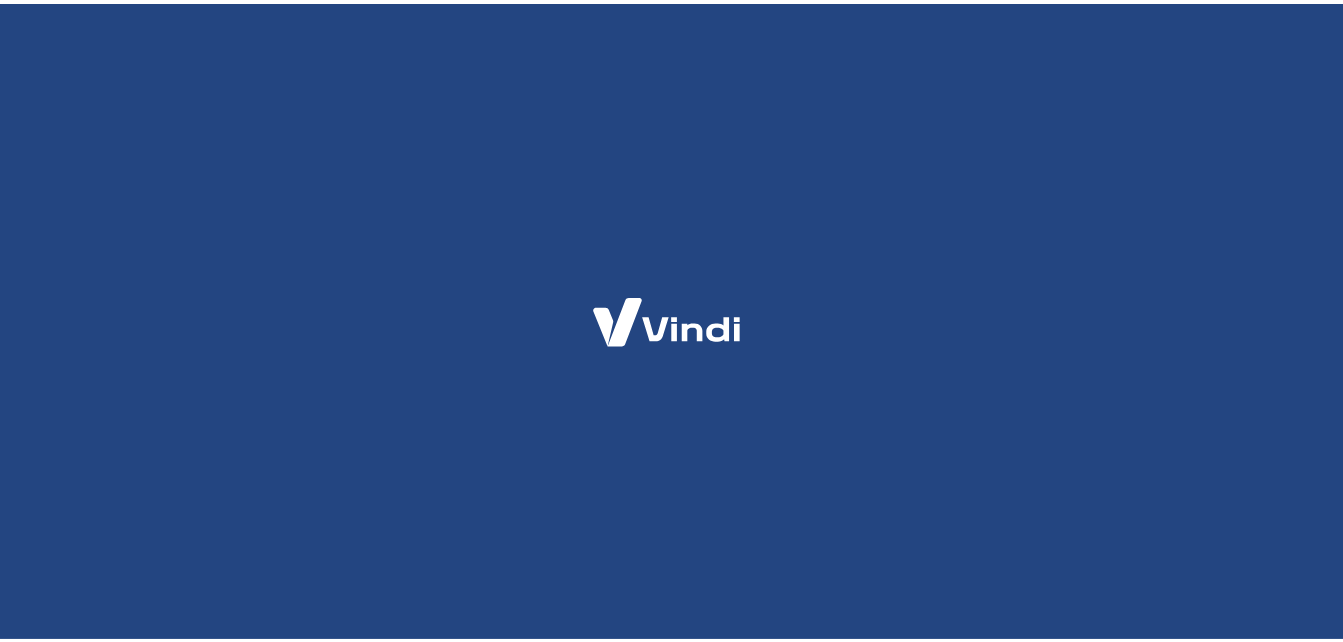 scroll, scrollTop: 0, scrollLeft: 0, axis: both 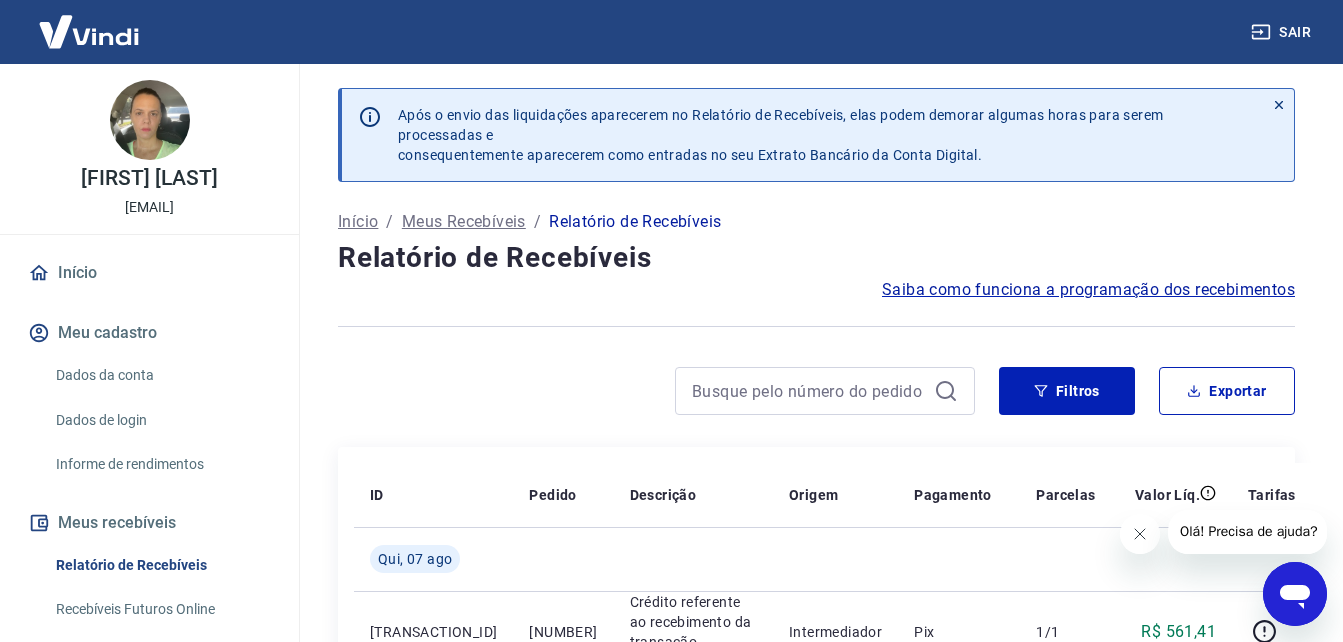 click 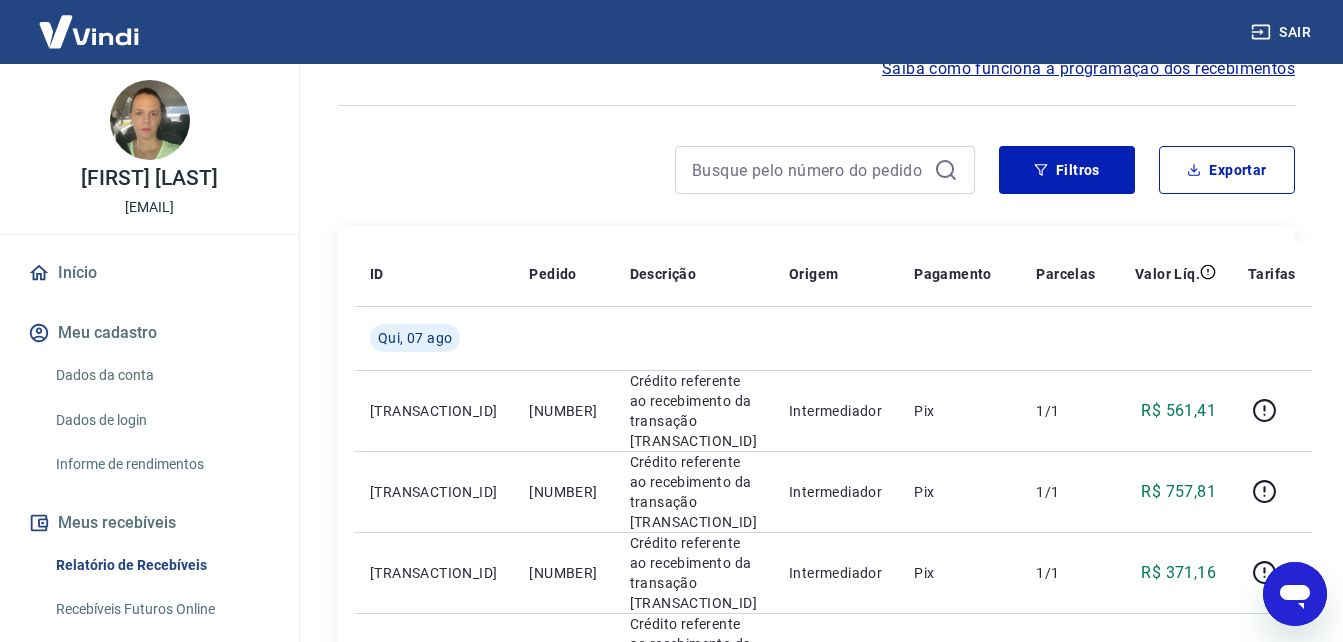scroll, scrollTop: 300, scrollLeft: 0, axis: vertical 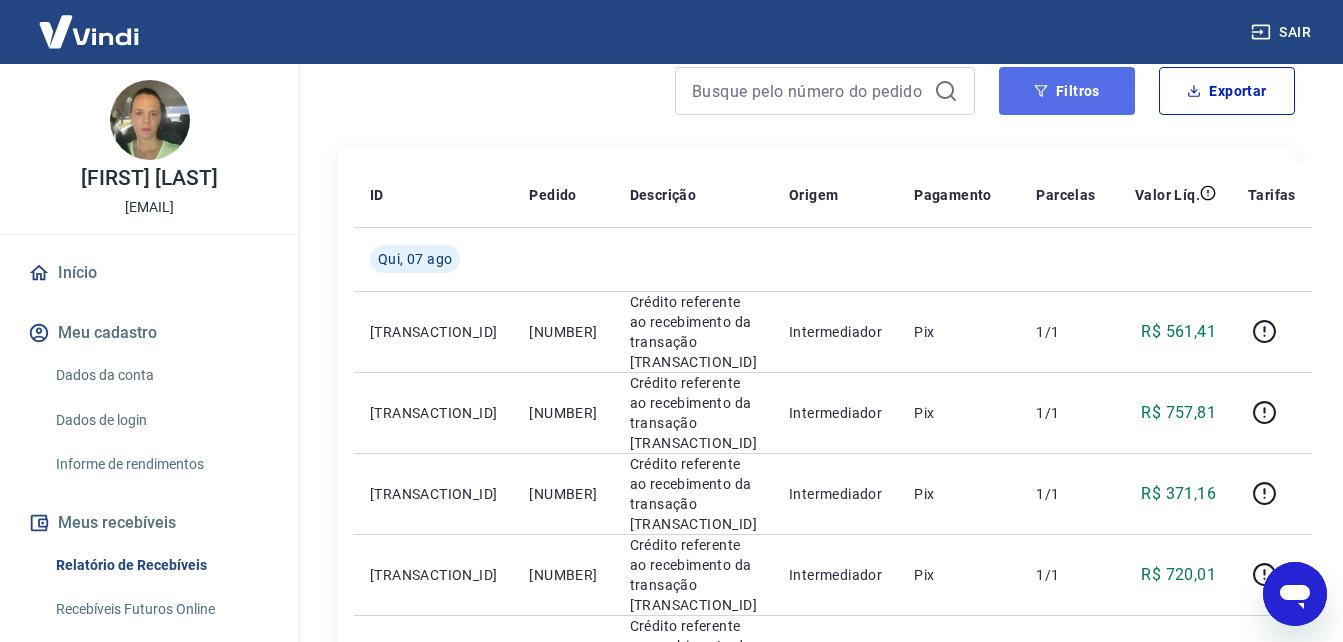 click on "Filtros" at bounding box center [1067, 91] 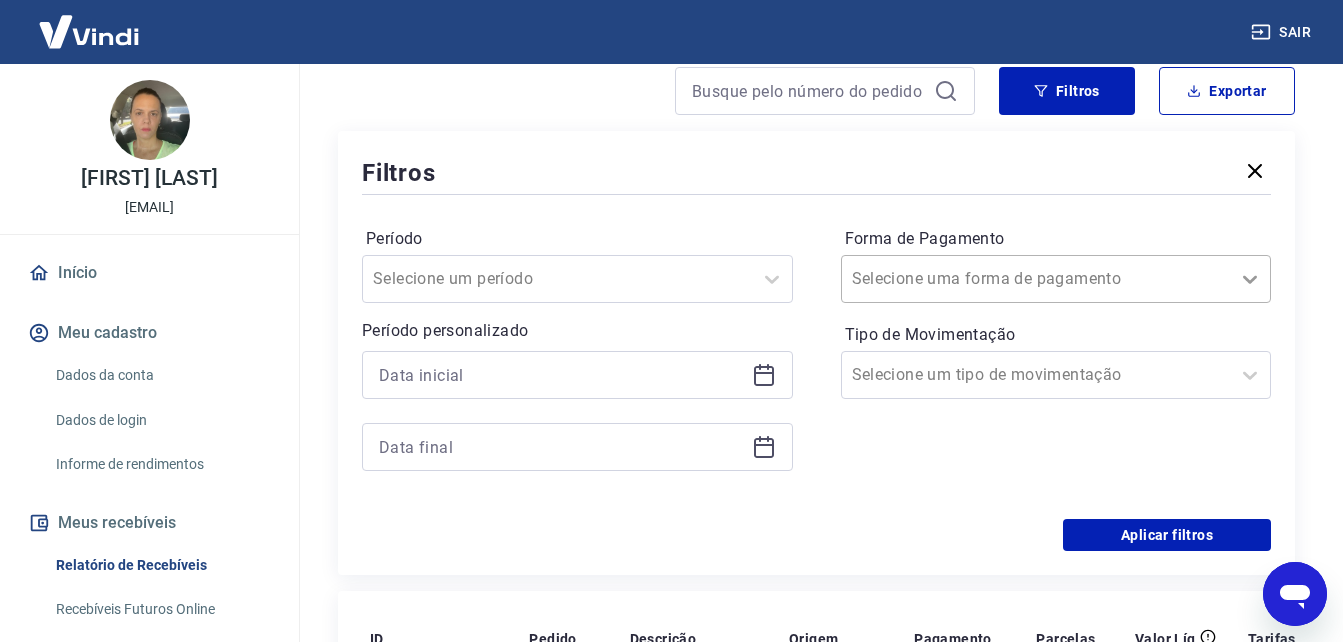 click 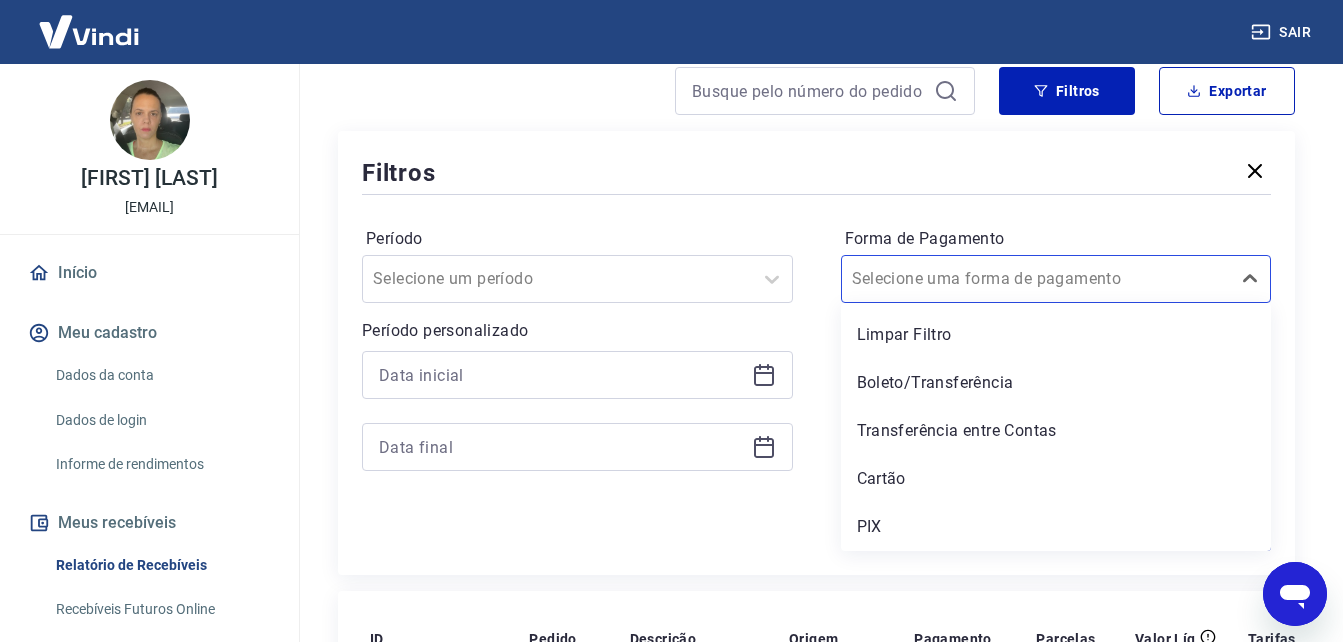 click on "Limpar Filtro" at bounding box center (1056, 335) 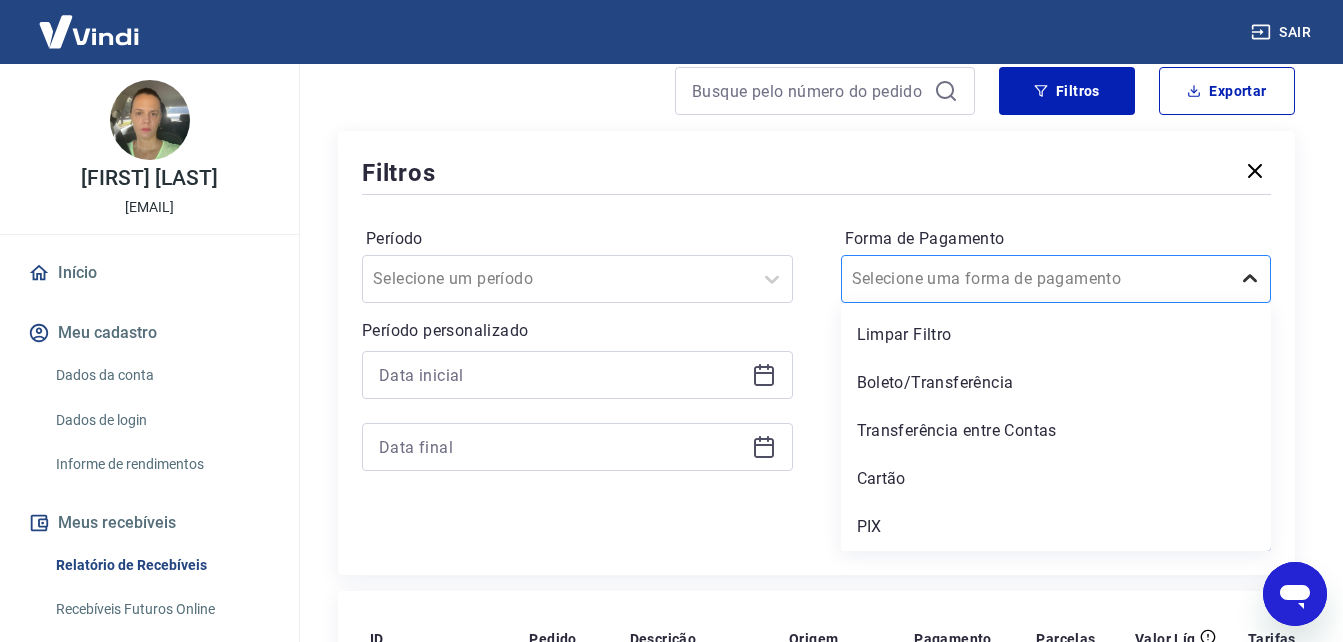 click 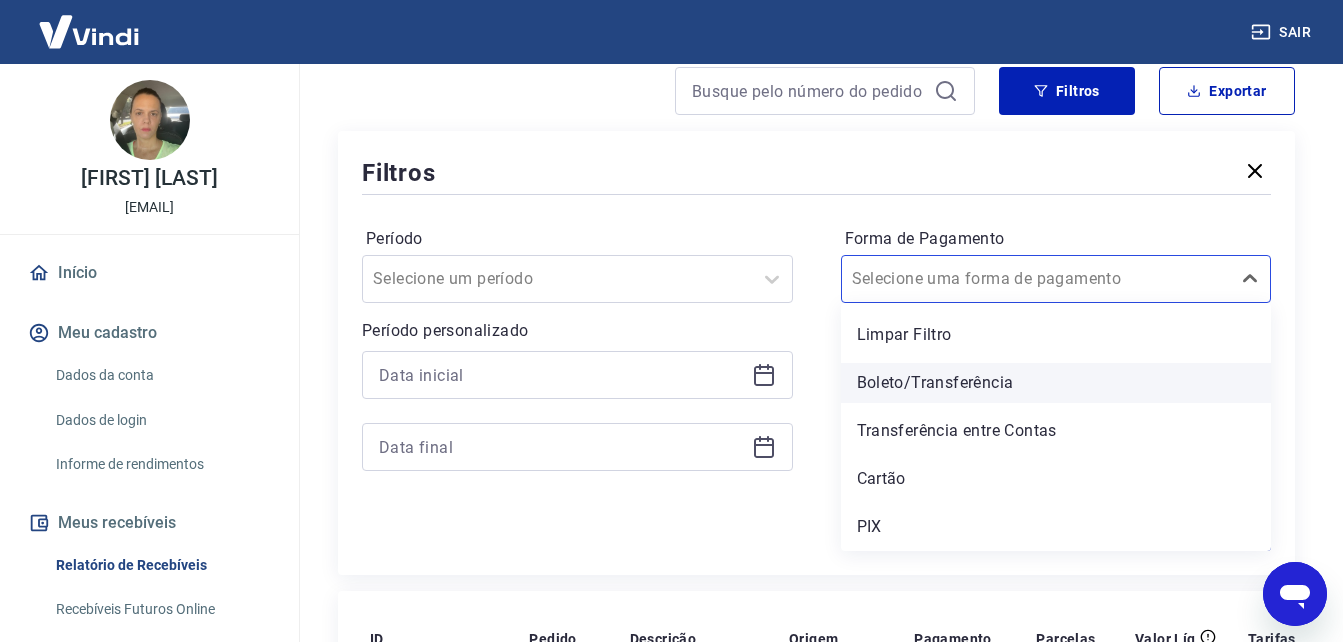 click on "Boleto/Transferência" at bounding box center (1056, 383) 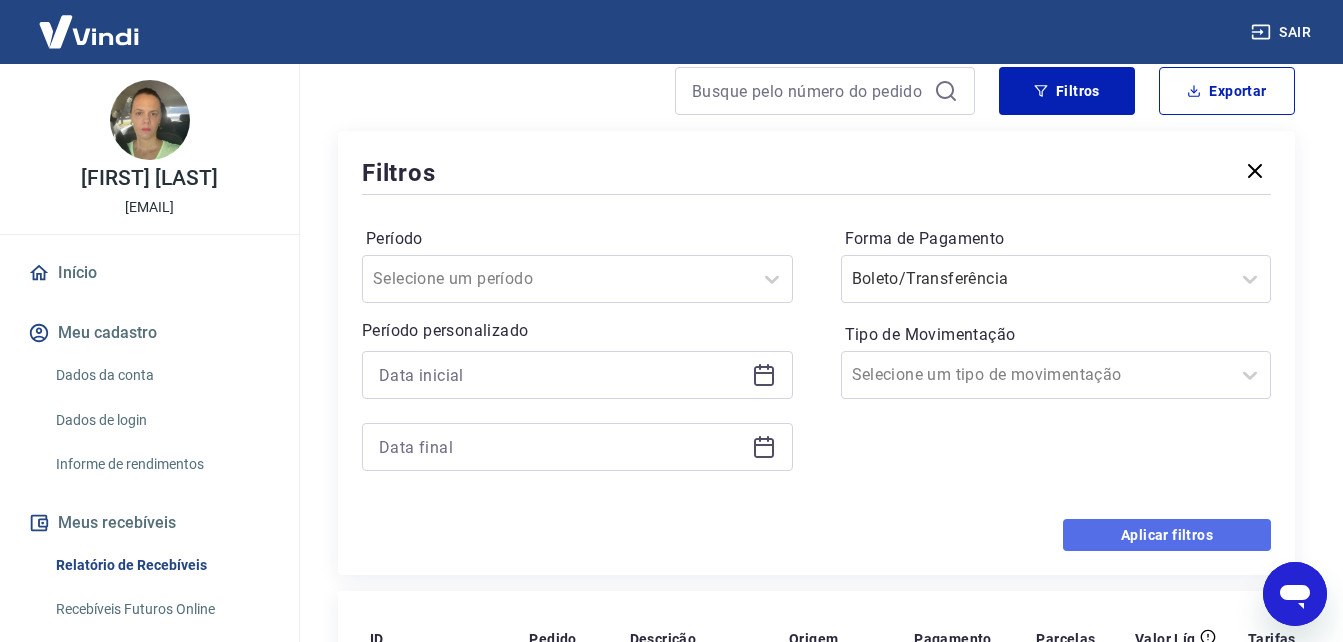 click on "Aplicar filtros" at bounding box center [1167, 535] 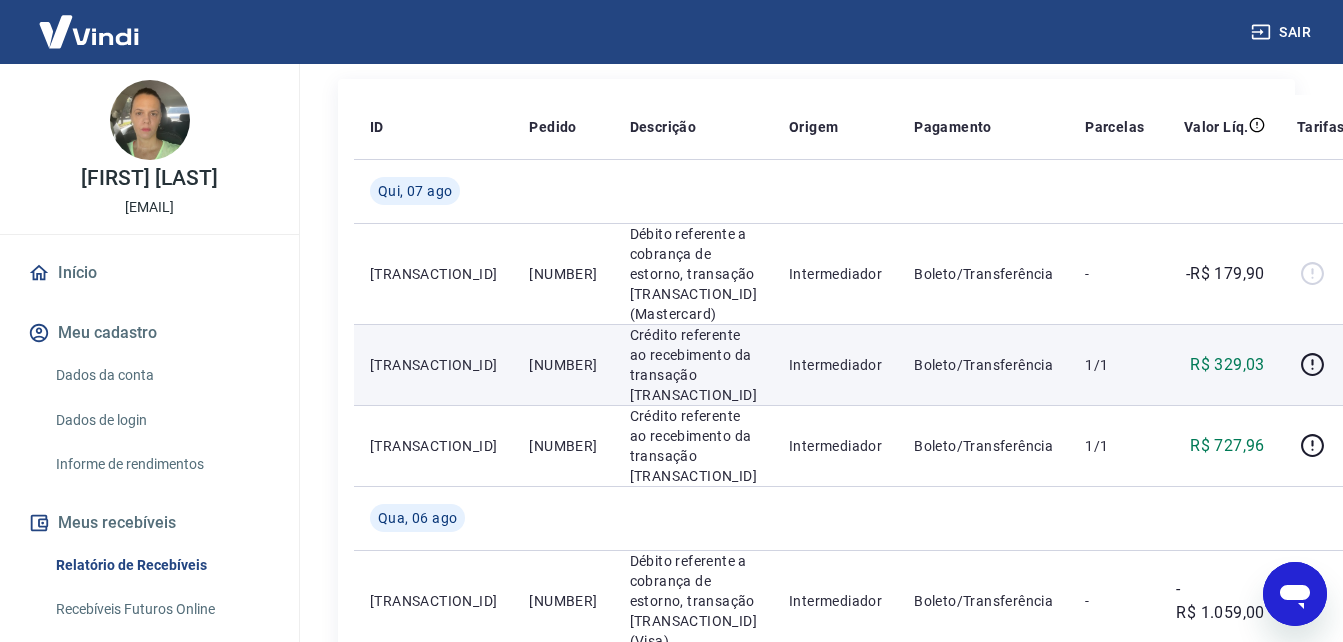scroll, scrollTop: 400, scrollLeft: 0, axis: vertical 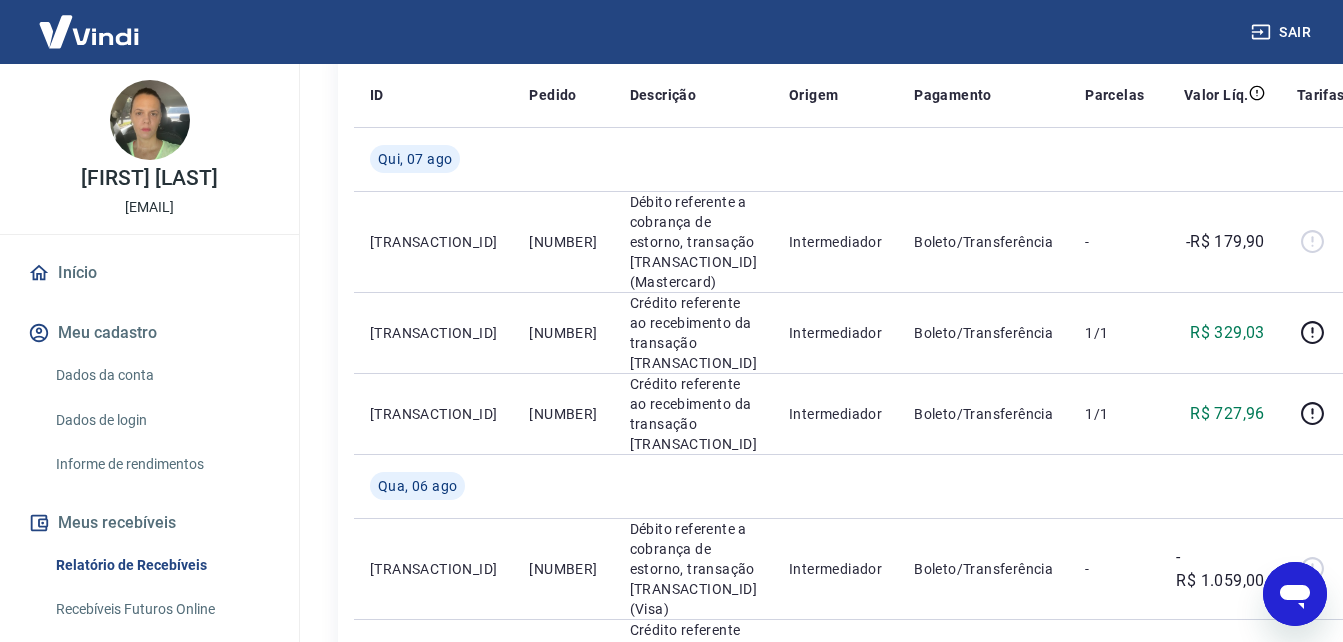 click on "Início" at bounding box center (149, 273) 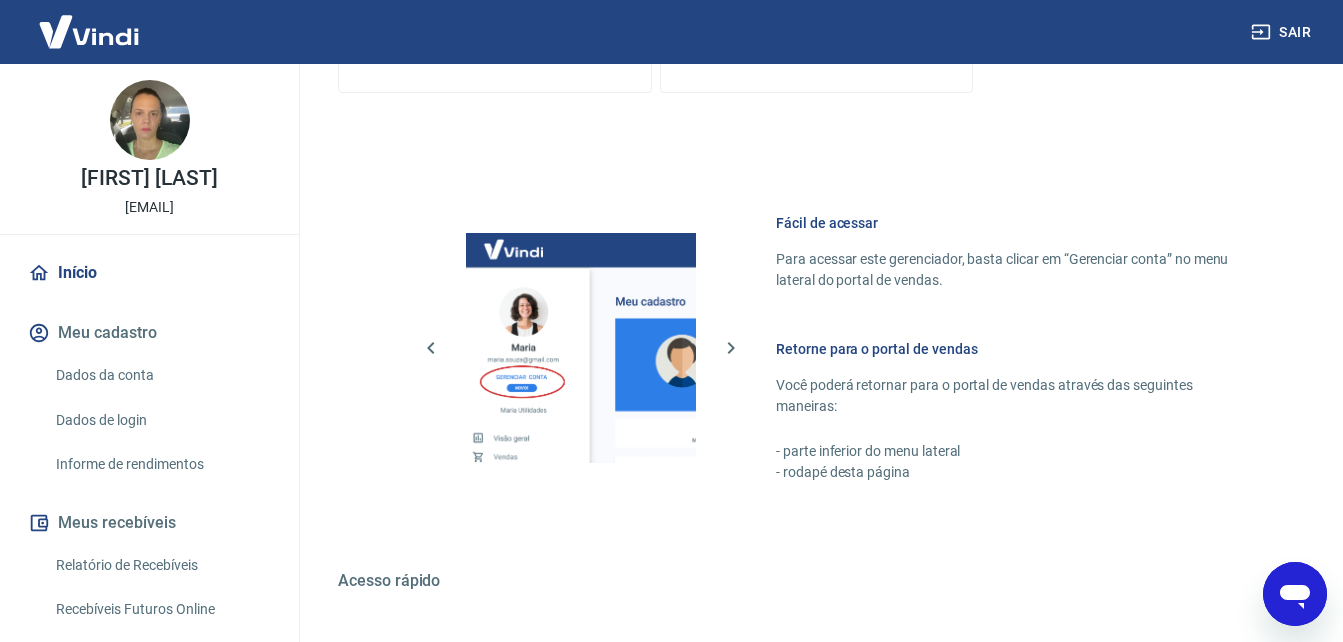 scroll, scrollTop: 999, scrollLeft: 0, axis: vertical 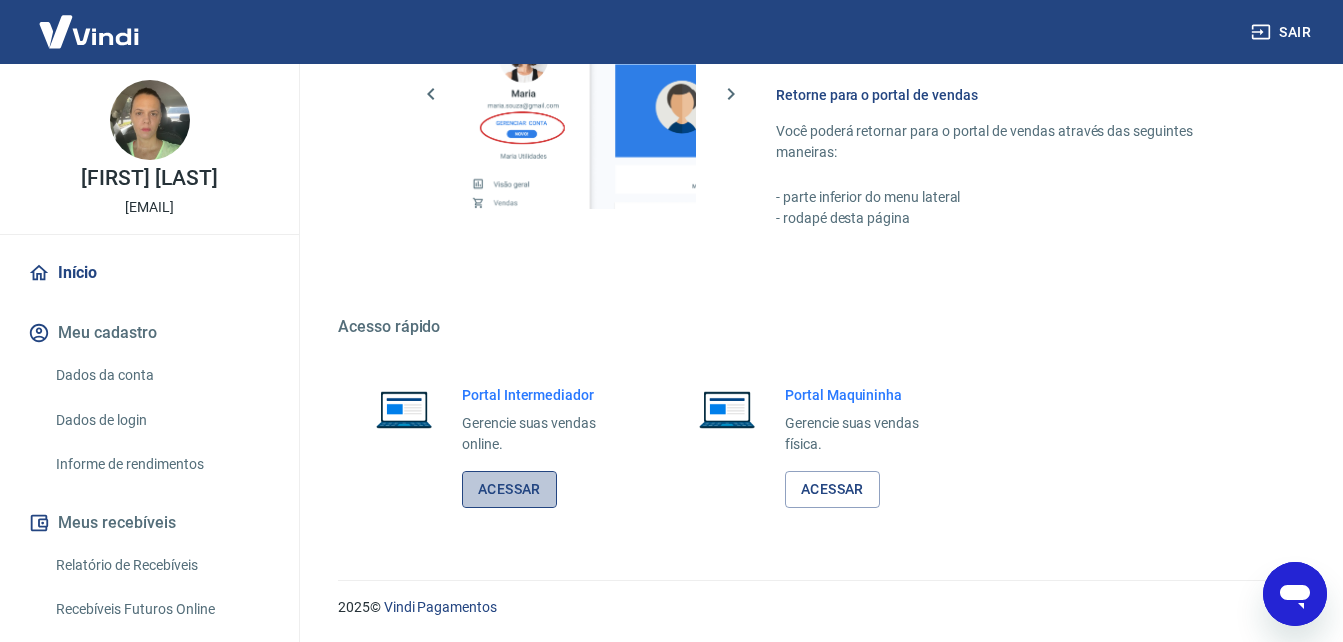 click on "Acessar" at bounding box center (509, 489) 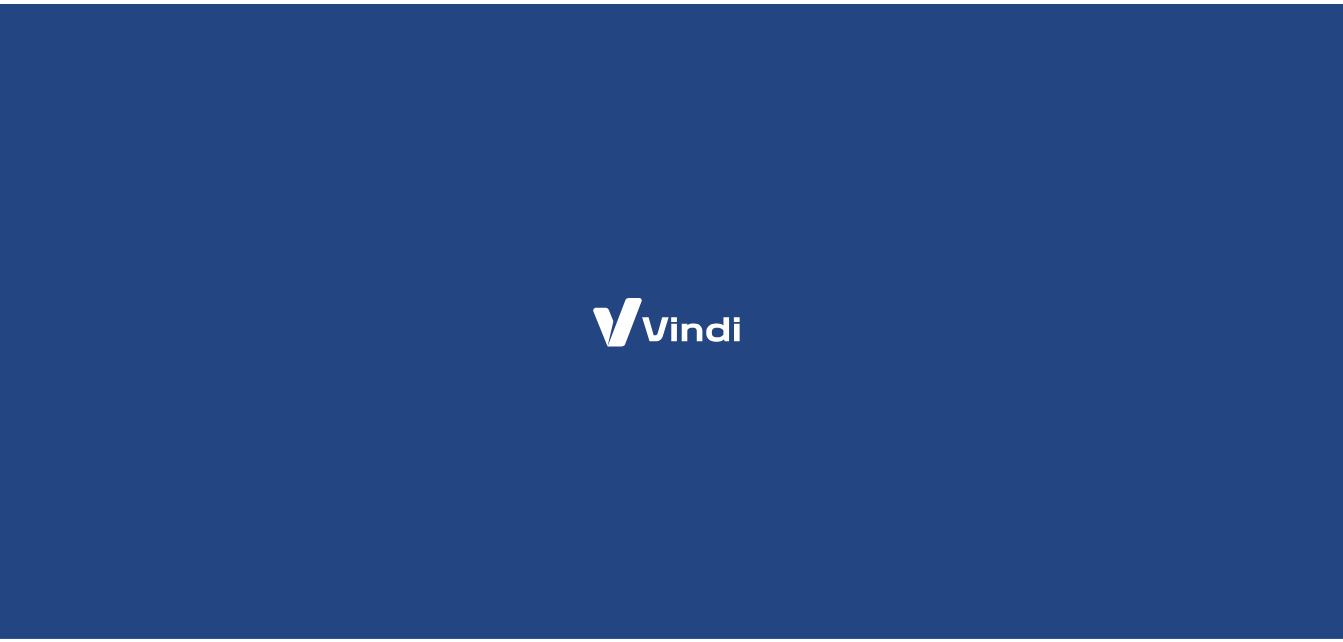 scroll, scrollTop: 0, scrollLeft: 0, axis: both 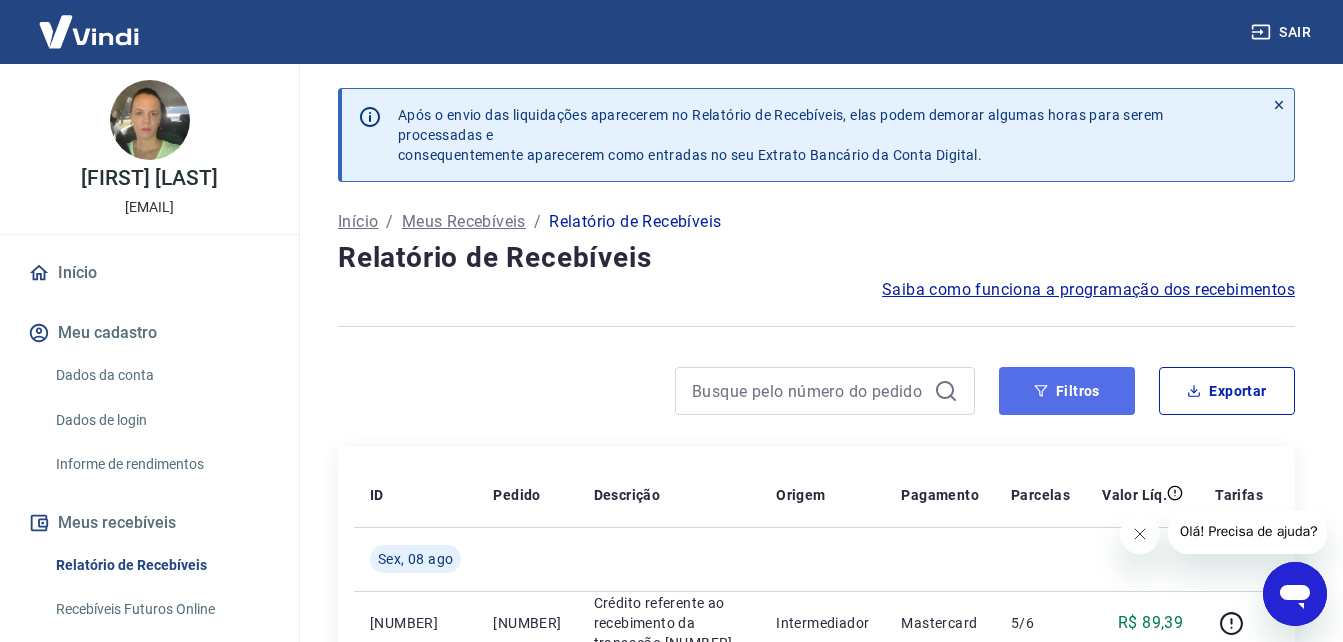 click on "Filtros" at bounding box center [1067, 391] 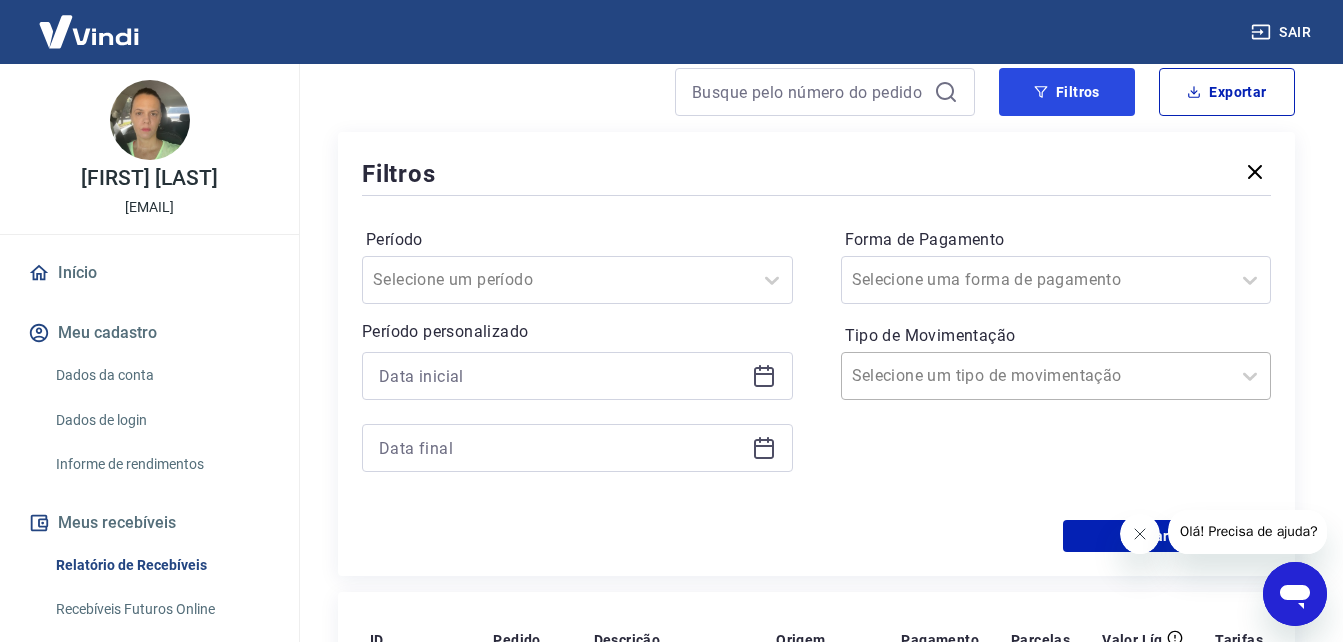 scroll, scrollTop: 300, scrollLeft: 0, axis: vertical 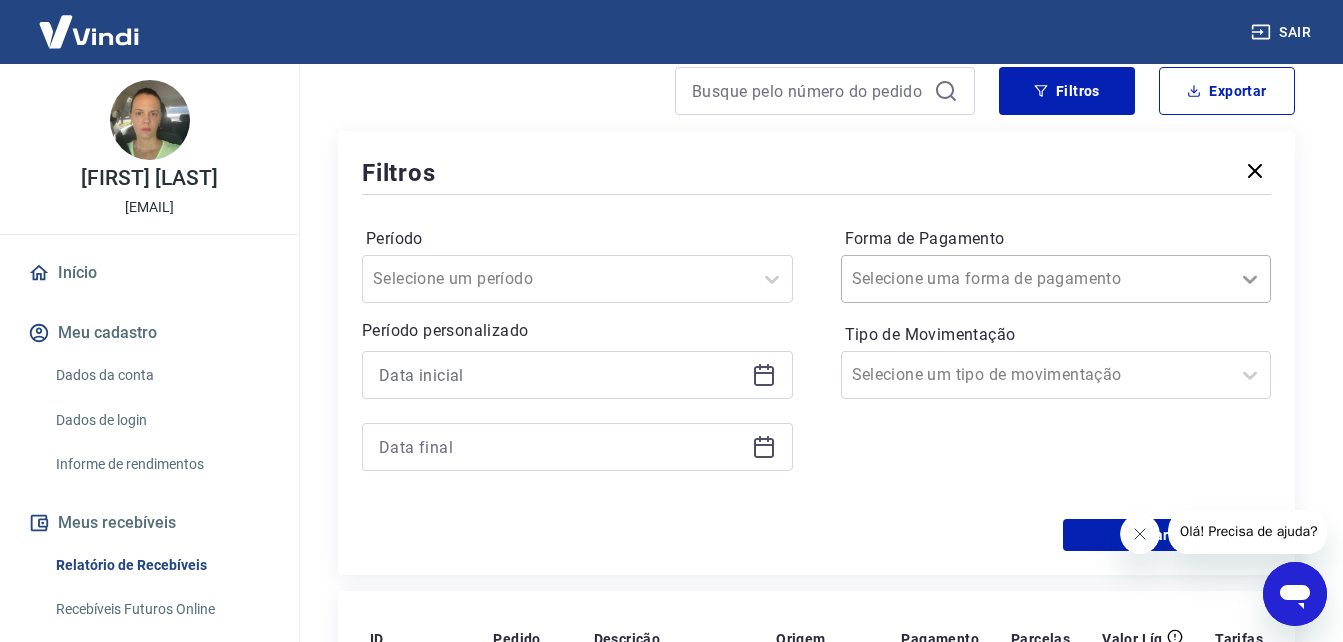 click 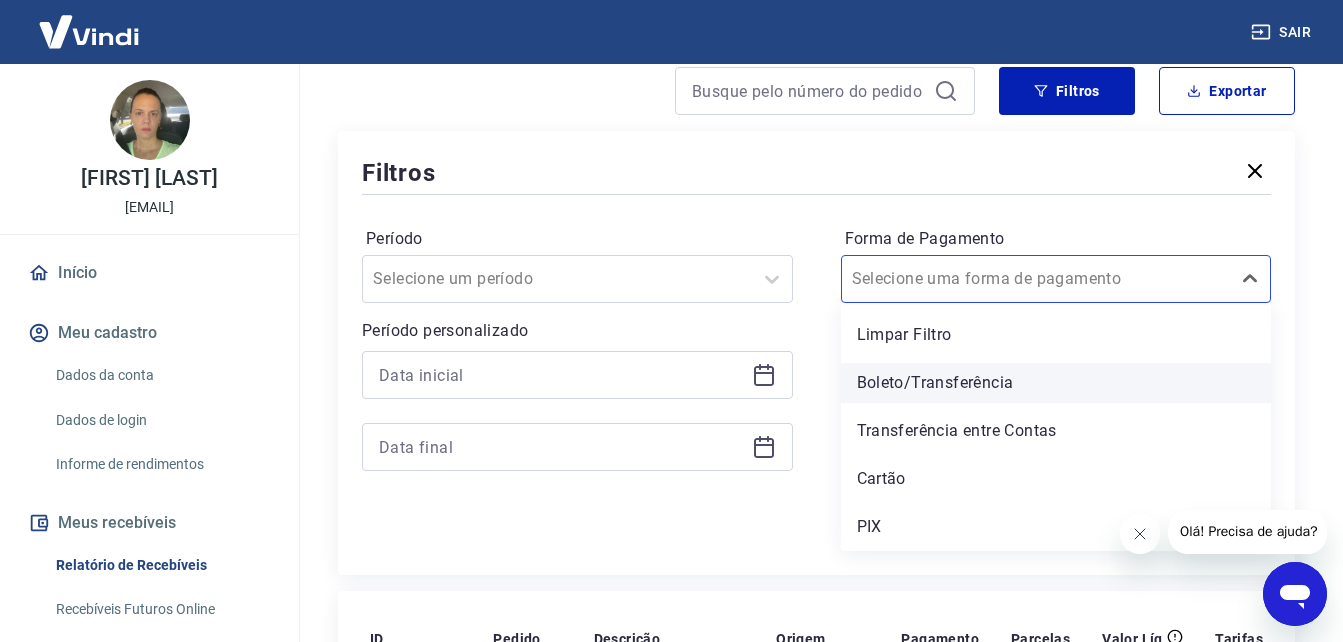 click on "Boleto/Transferência" at bounding box center [1056, 383] 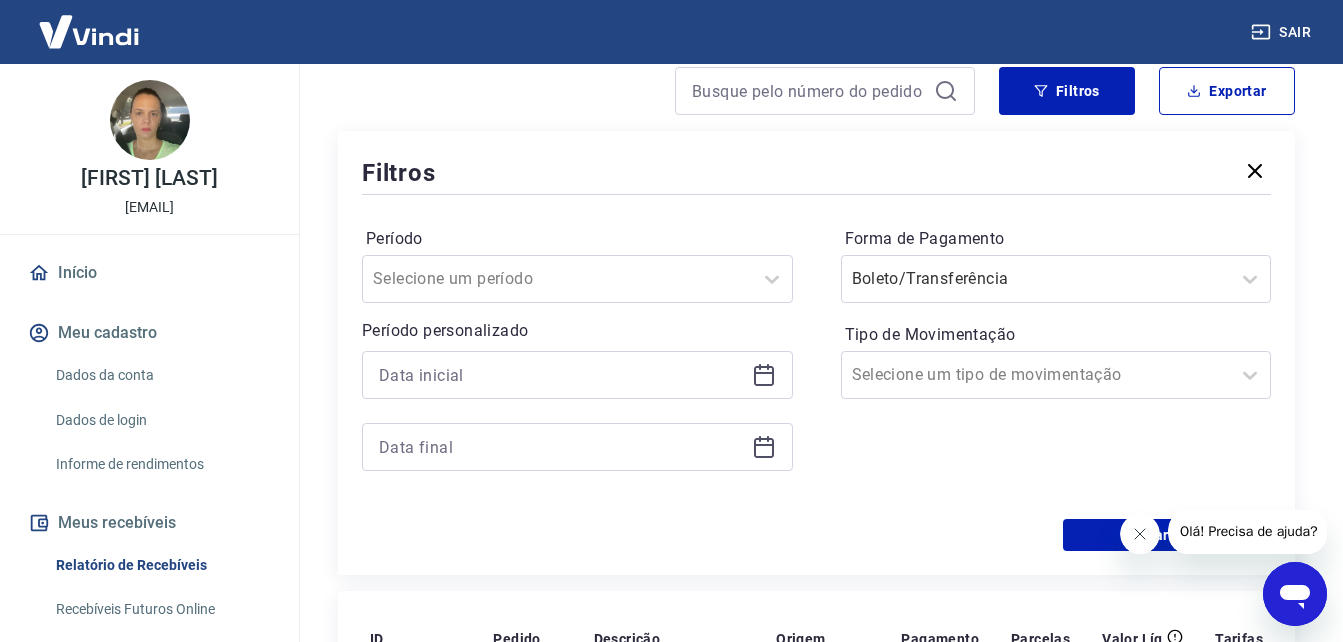 click 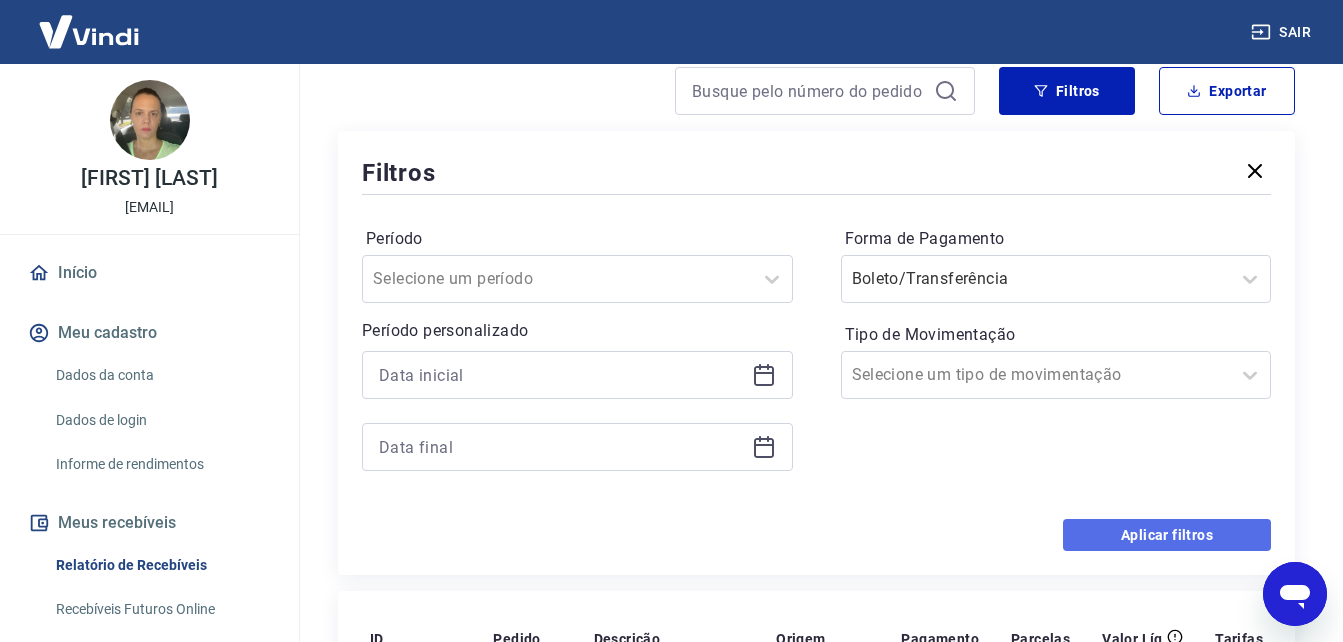 click on "Aplicar filtros" at bounding box center (1167, 535) 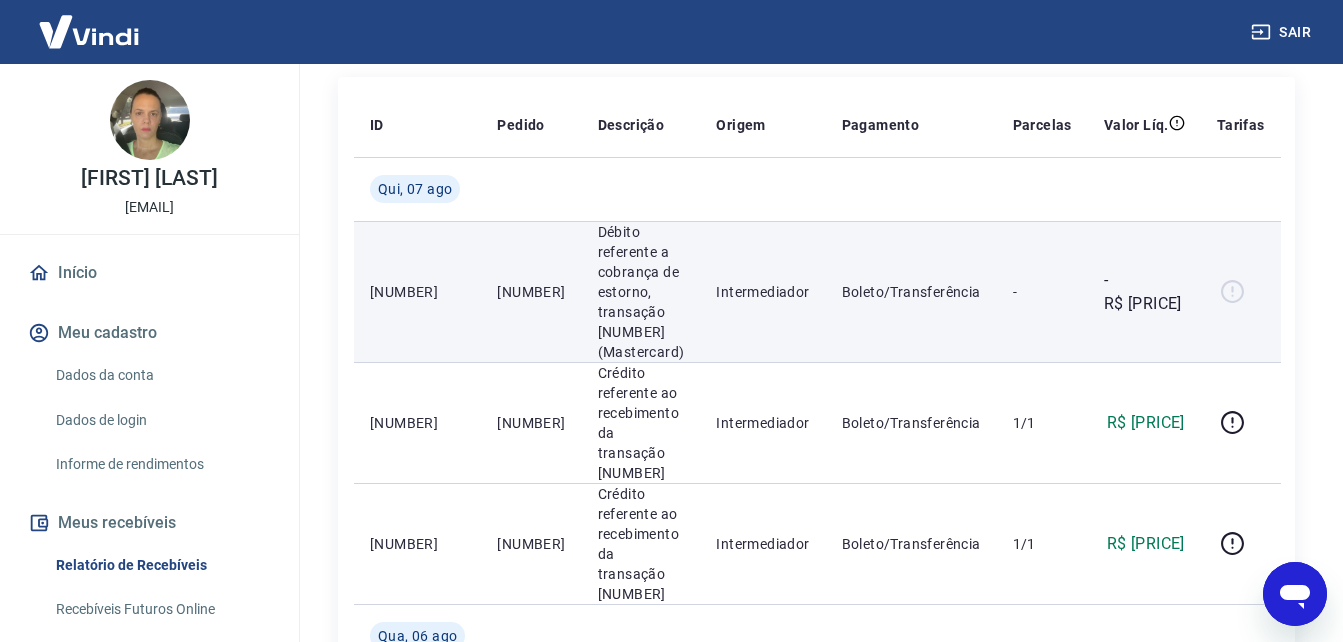 scroll, scrollTop: 400, scrollLeft: 0, axis: vertical 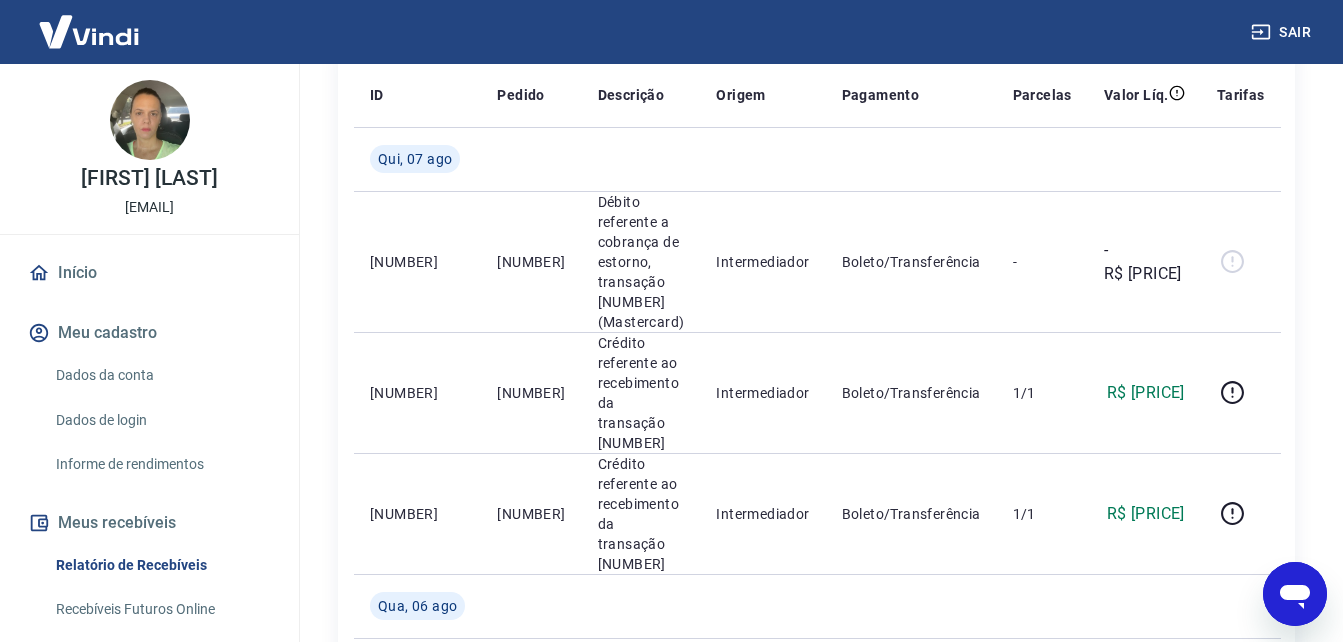 click on "Início" at bounding box center [149, 273] 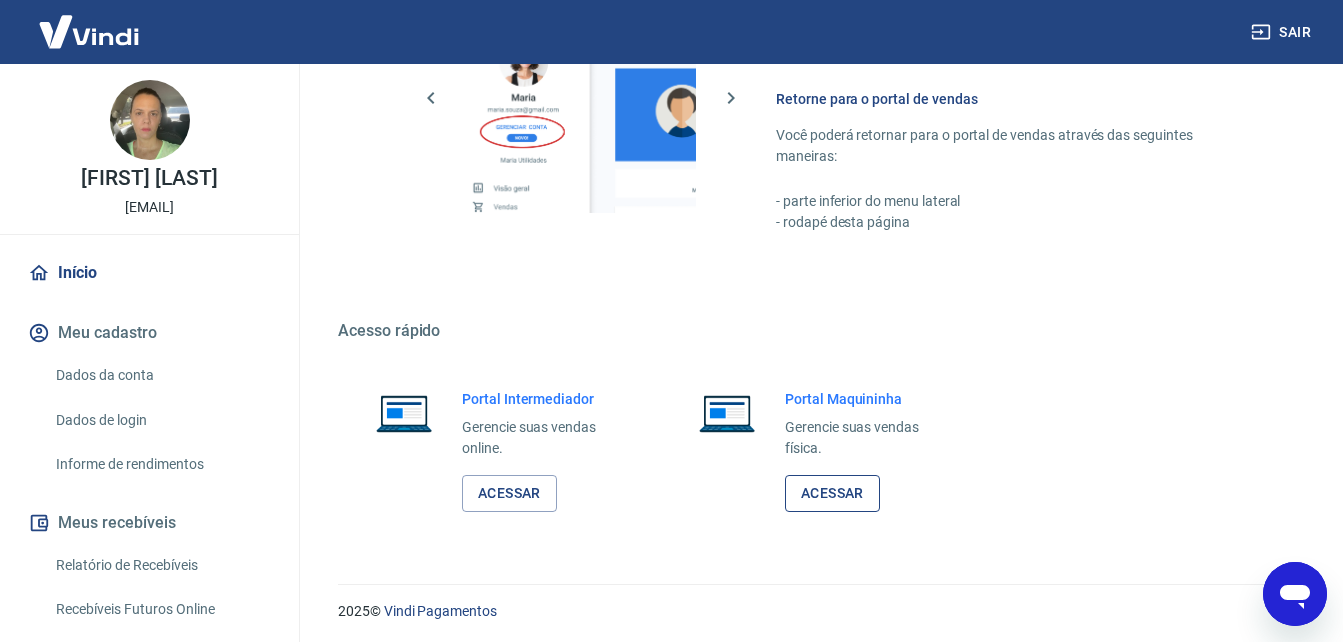 scroll, scrollTop: 999, scrollLeft: 0, axis: vertical 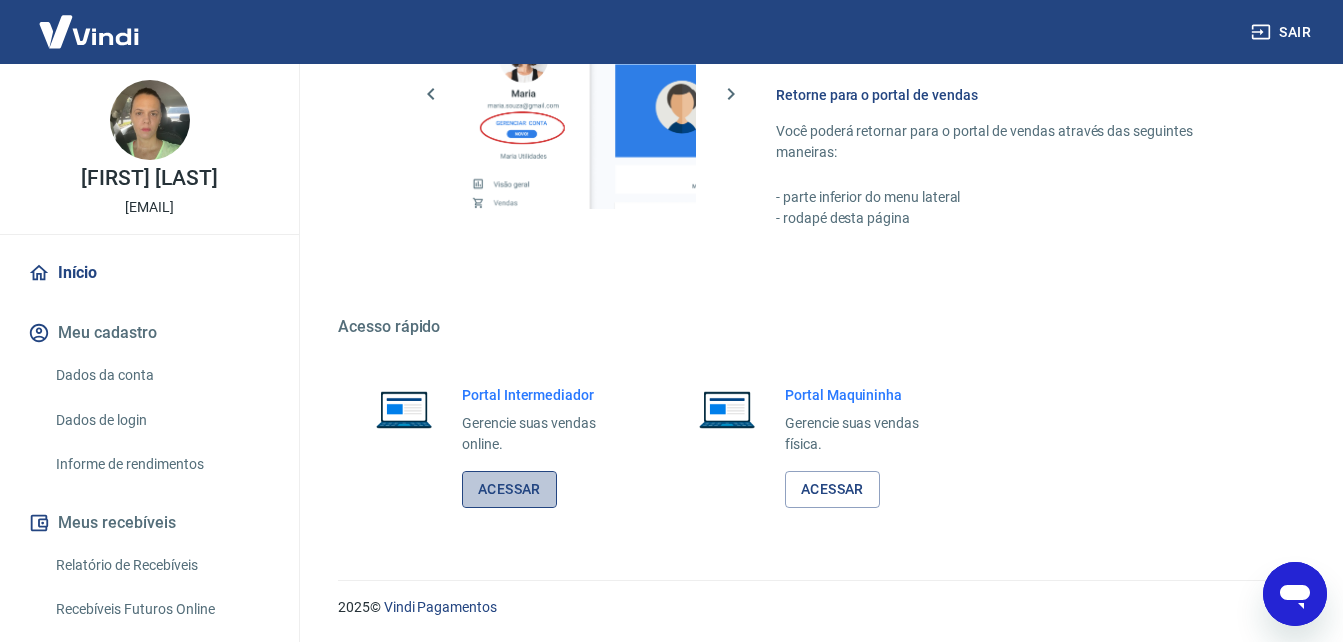 click on "Acessar" at bounding box center (509, 489) 